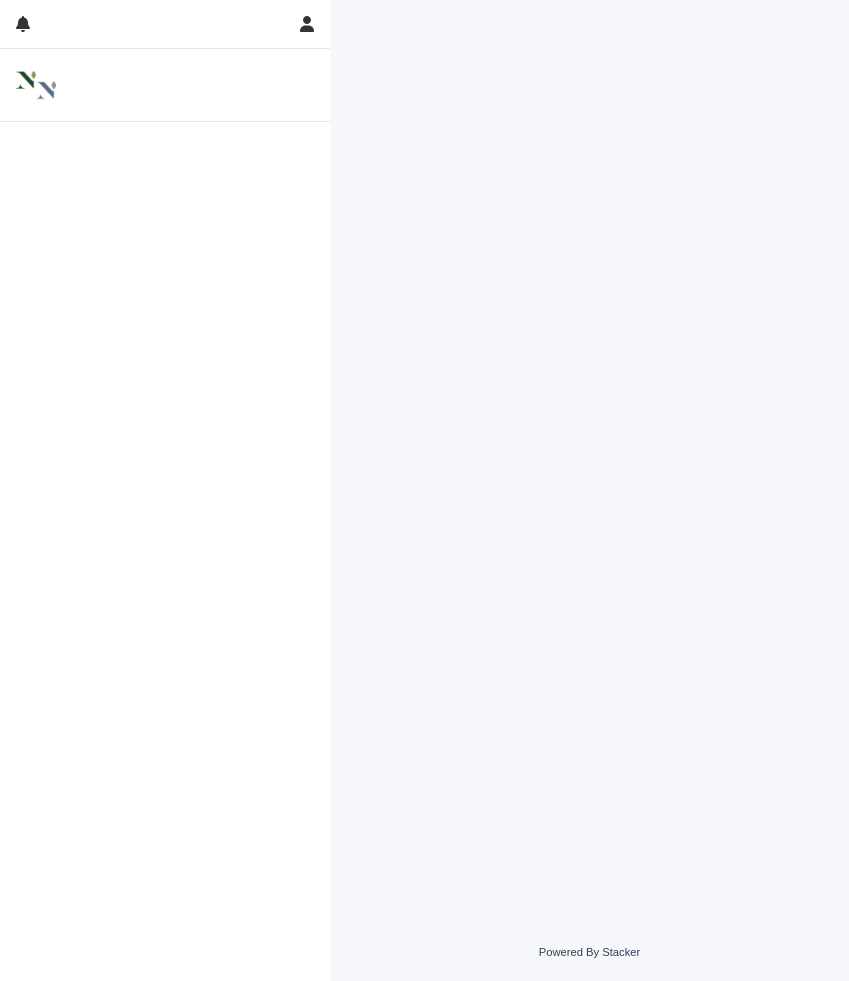 scroll, scrollTop: 0, scrollLeft: 0, axis: both 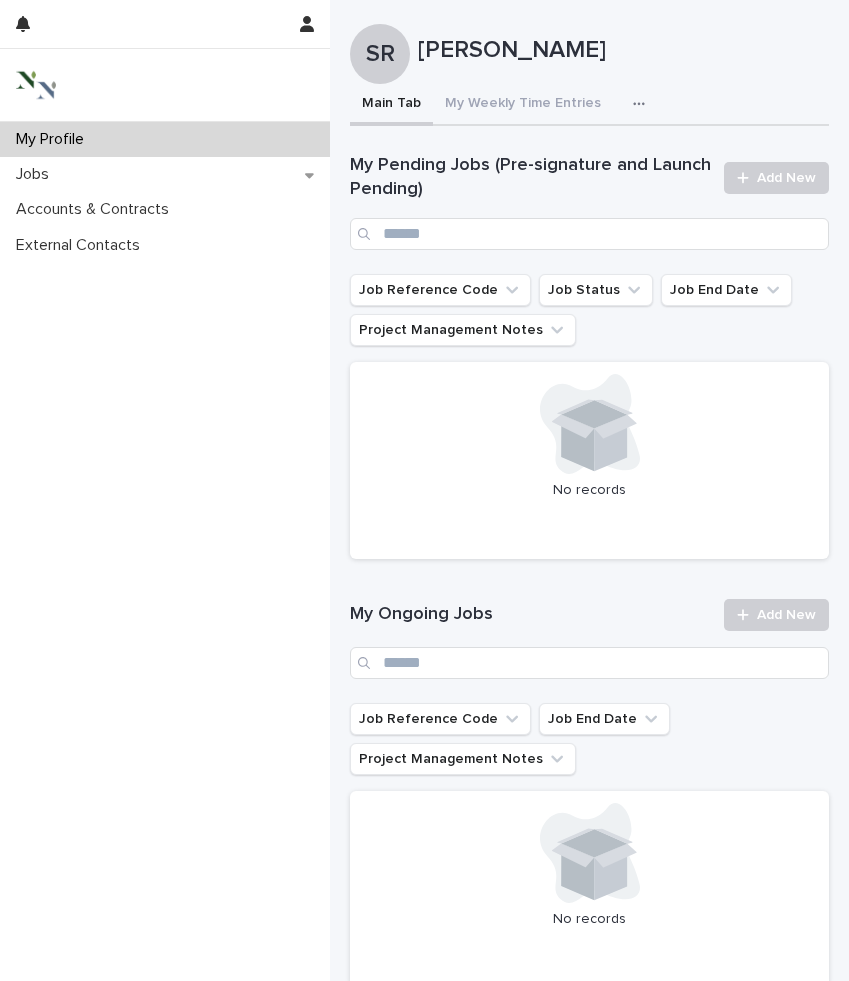 click on "My Profile" at bounding box center [165, 139] 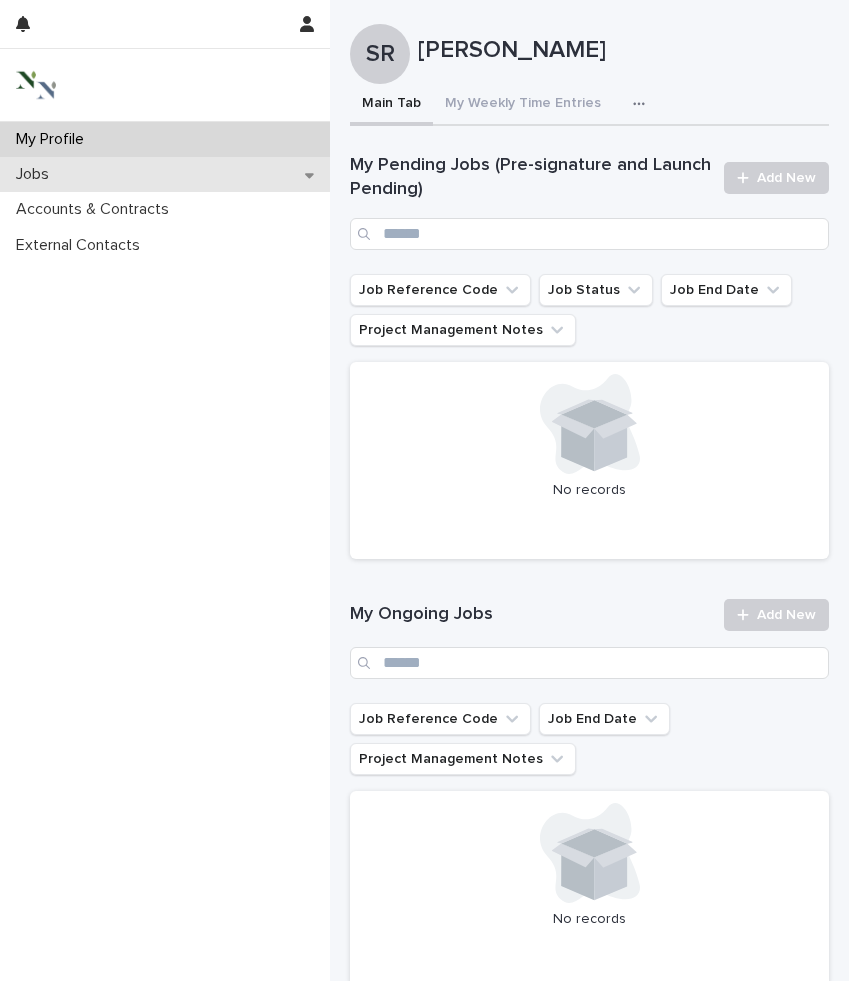 click on "Jobs" at bounding box center [36, 174] 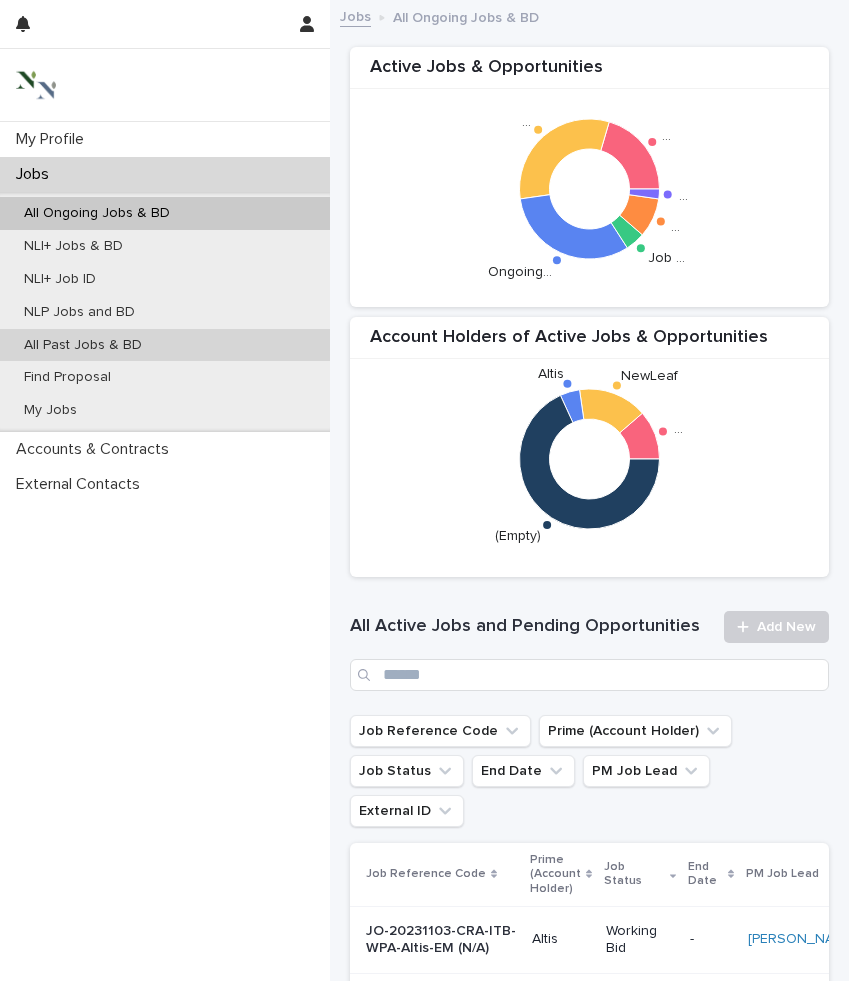 click on "All Past Jobs & BD" at bounding box center (83, 345) 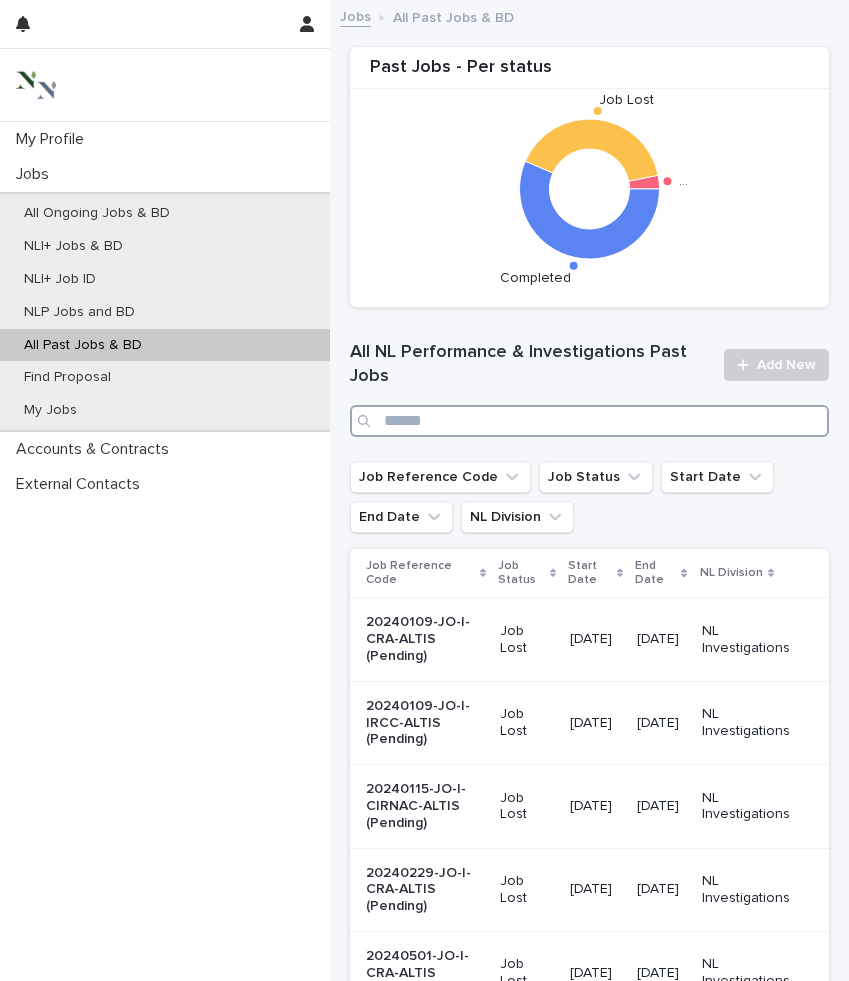 drag, startPoint x: 532, startPoint y: 410, endPoint x: 552, endPoint y: 393, distance: 26.24881 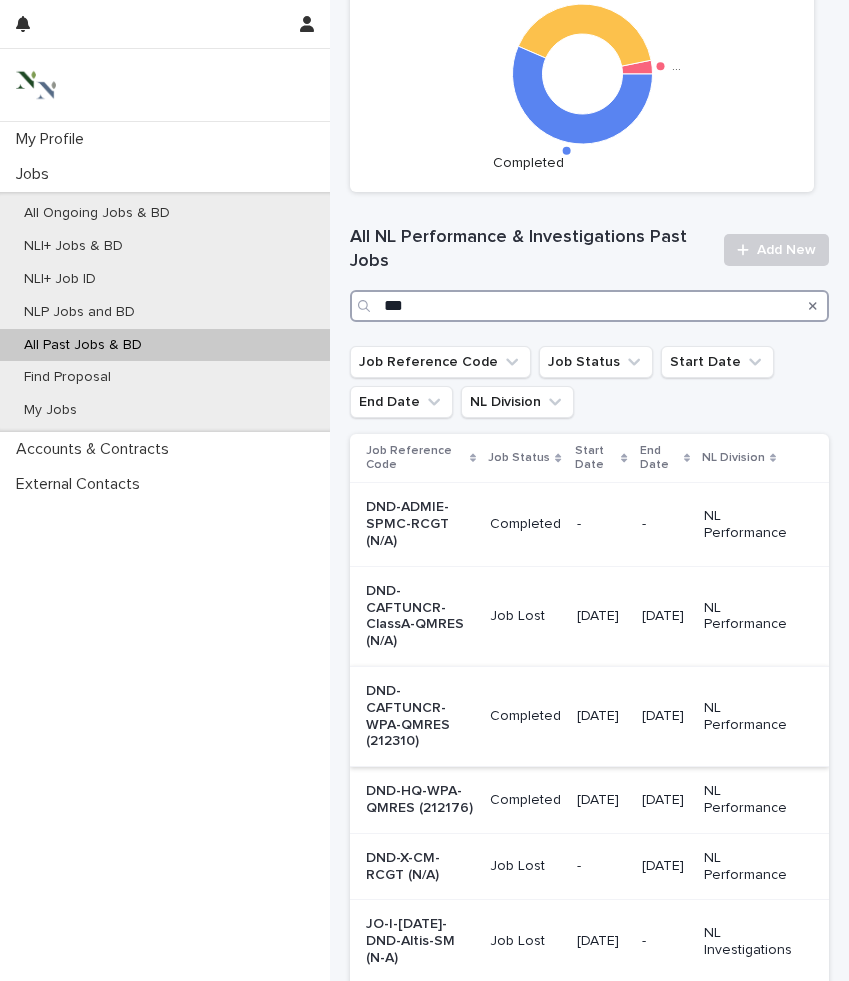 scroll, scrollTop: 271, scrollLeft: 0, axis: vertical 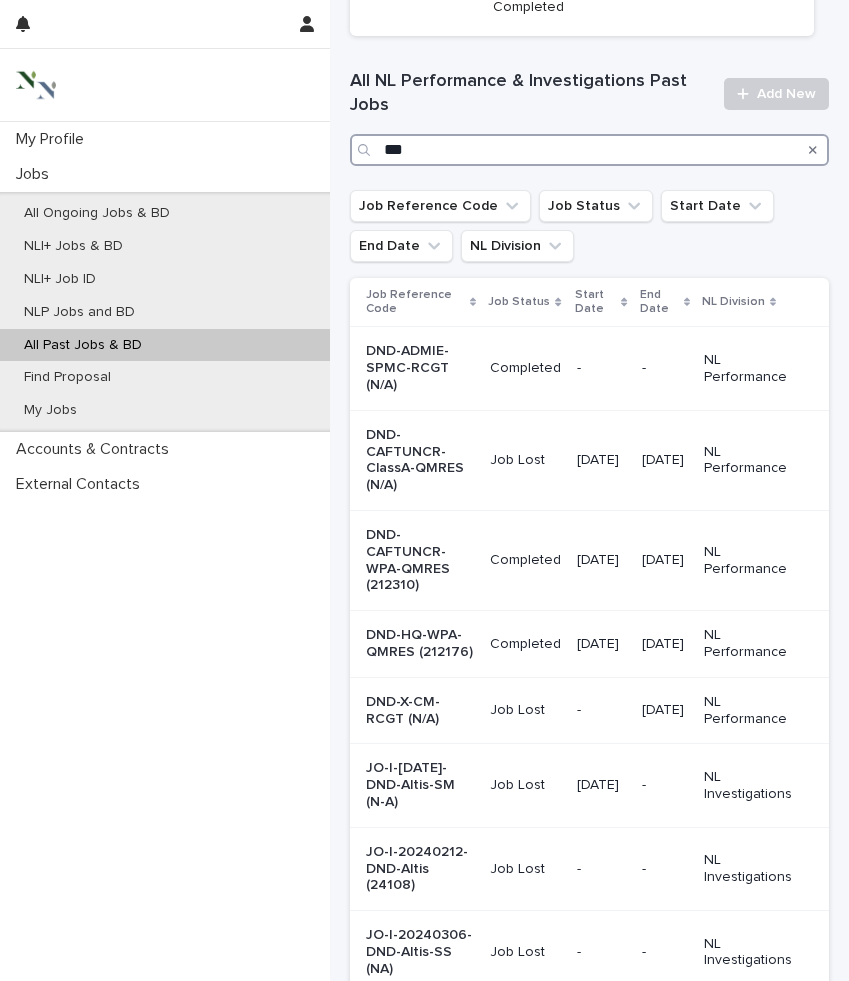type on "***" 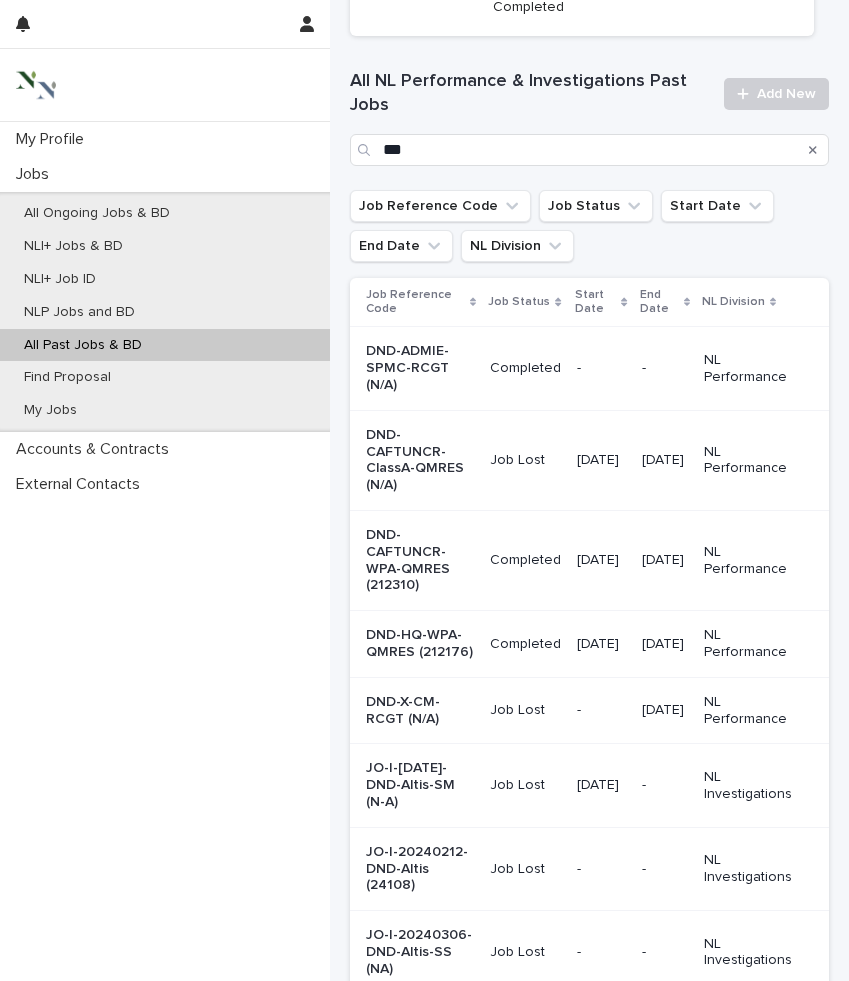 click on "DND-CAFTUNCR-ClassA-QMRES (N/A)" at bounding box center (420, 460) 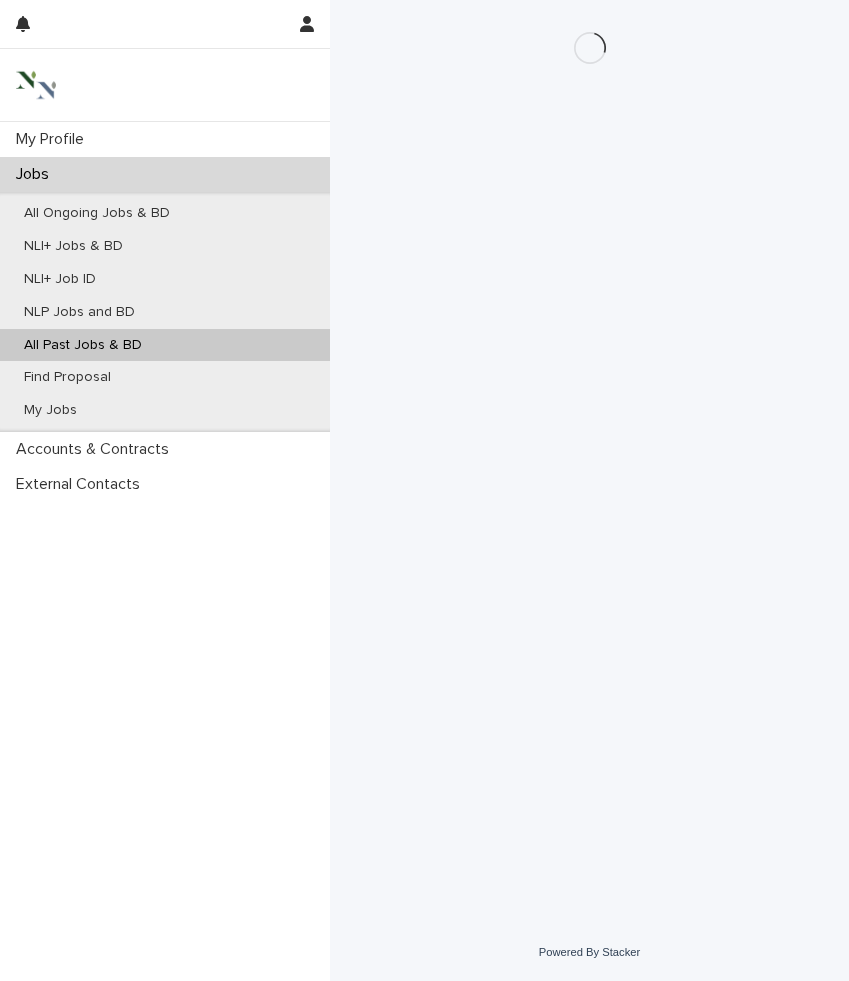 scroll, scrollTop: 0, scrollLeft: 0, axis: both 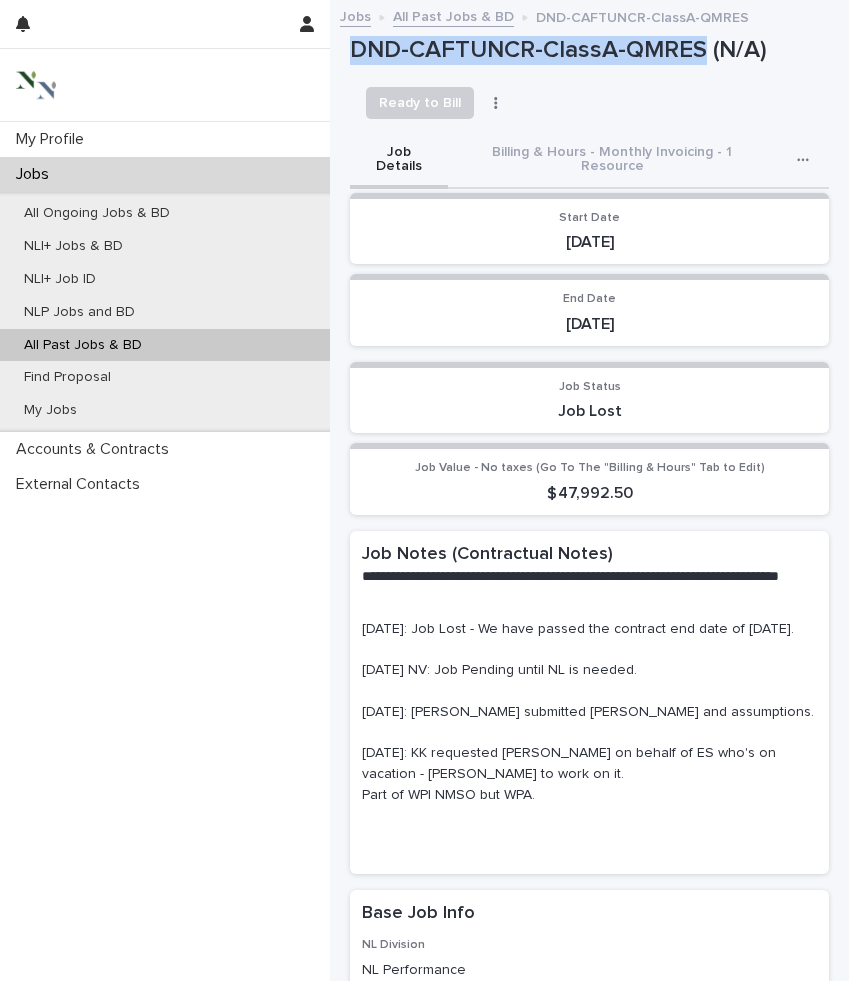 drag, startPoint x: 351, startPoint y: 46, endPoint x: 705, endPoint y: 45, distance: 354.0014 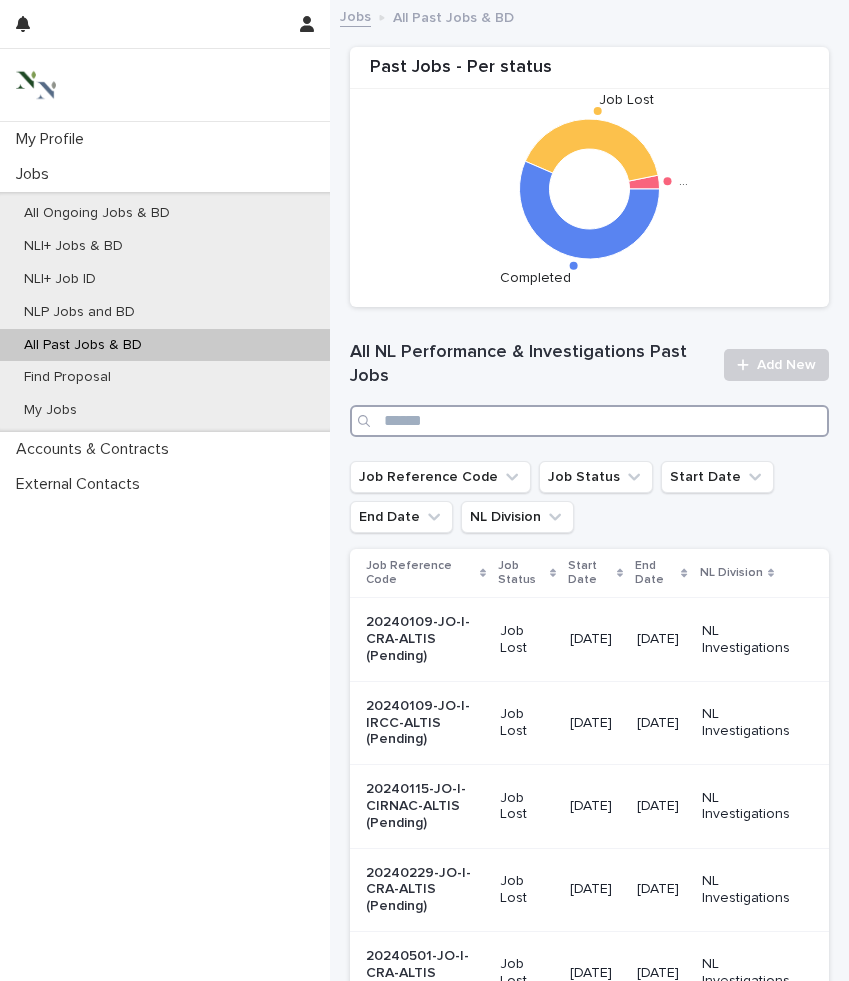 click at bounding box center [589, 421] 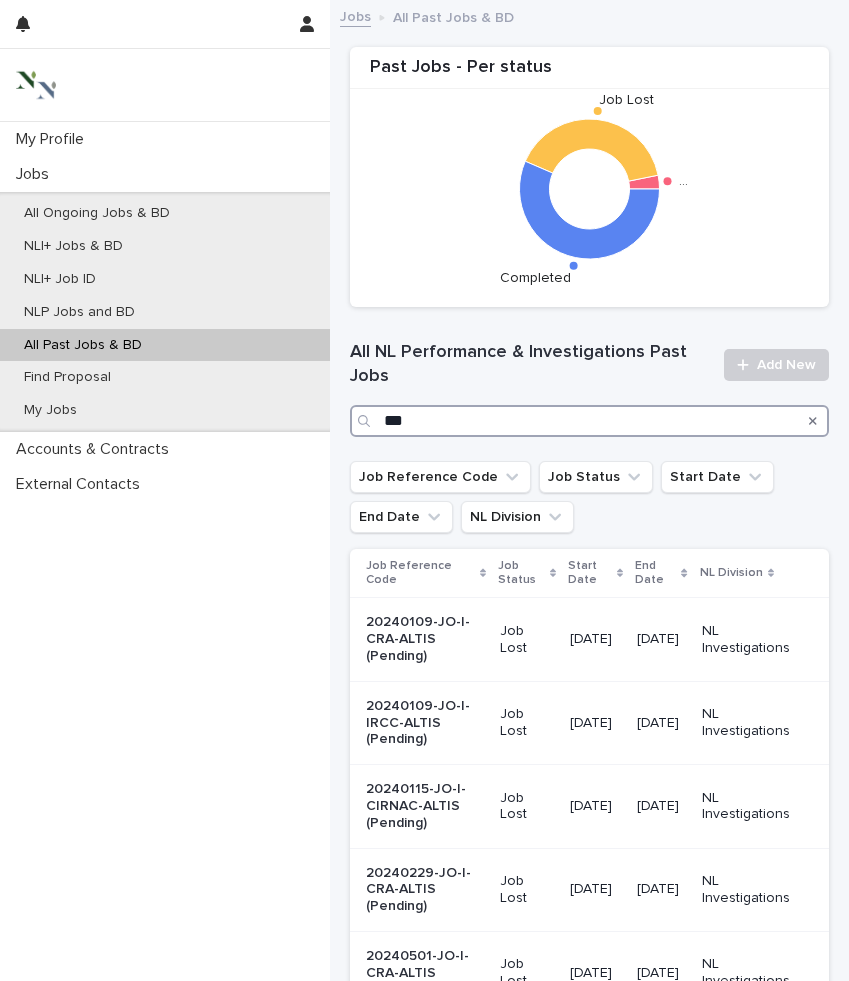 type on "***" 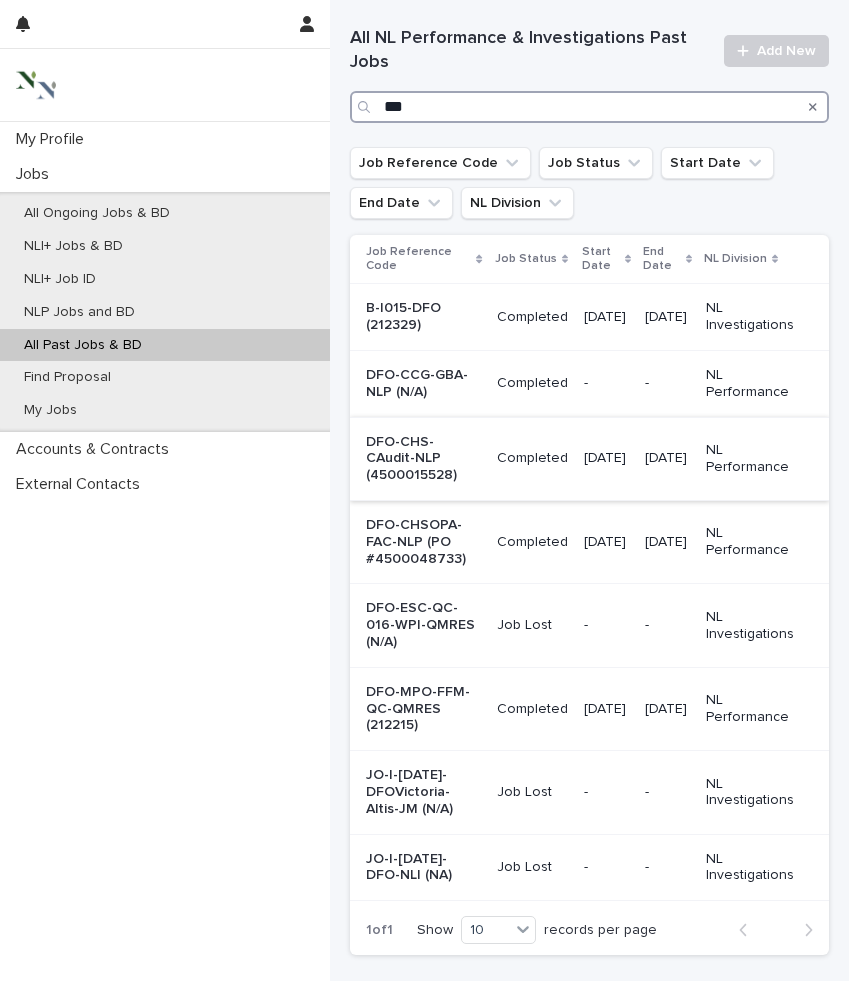 scroll, scrollTop: 324, scrollLeft: 0, axis: vertical 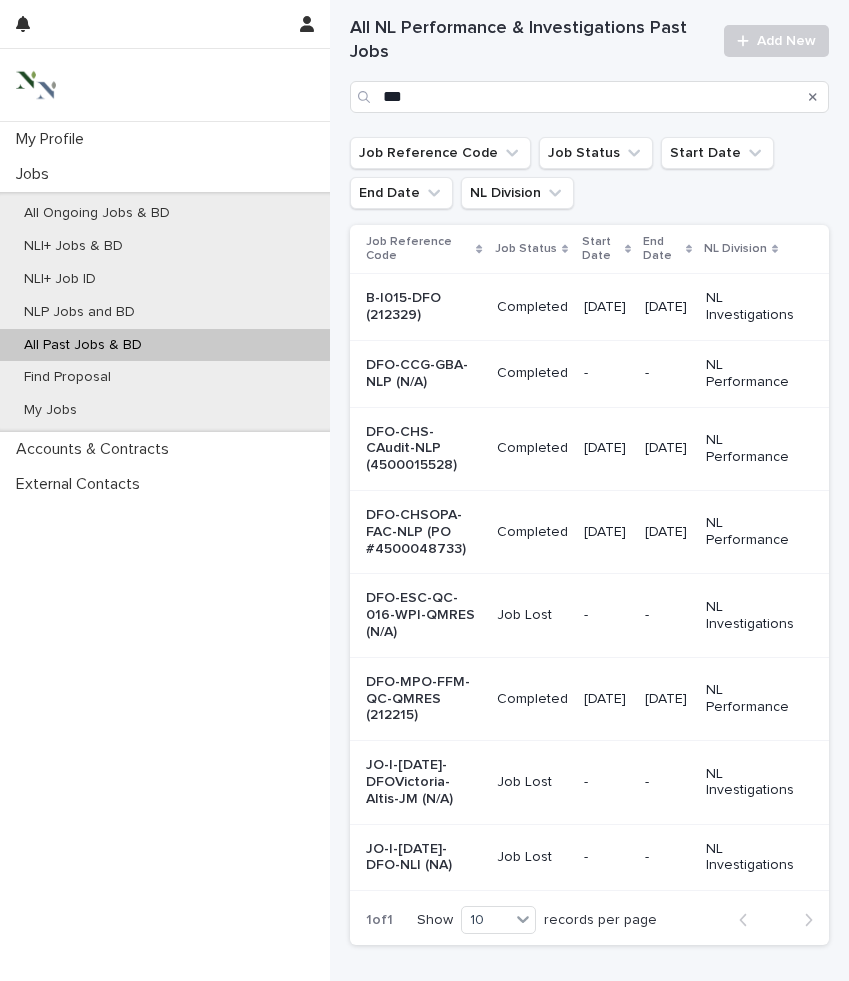 click on "DFO-CHSOPA-FAC-NLP (PO #4500048733)" at bounding box center (423, 532) 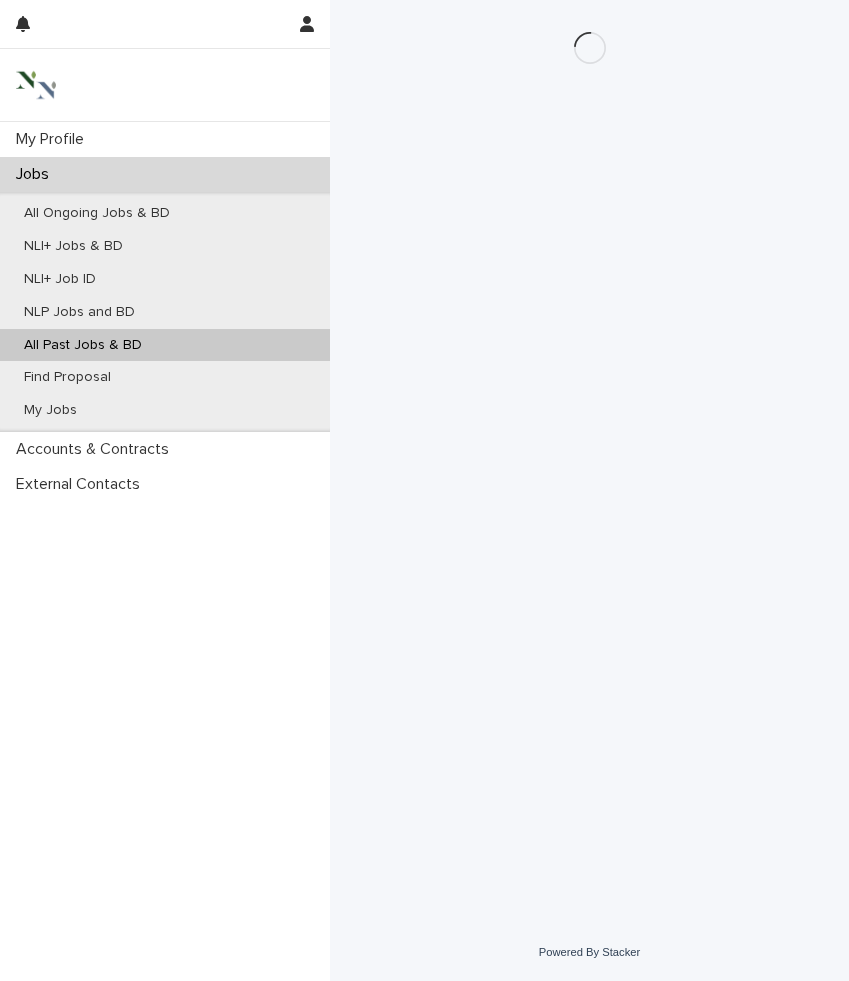 scroll, scrollTop: 0, scrollLeft: 0, axis: both 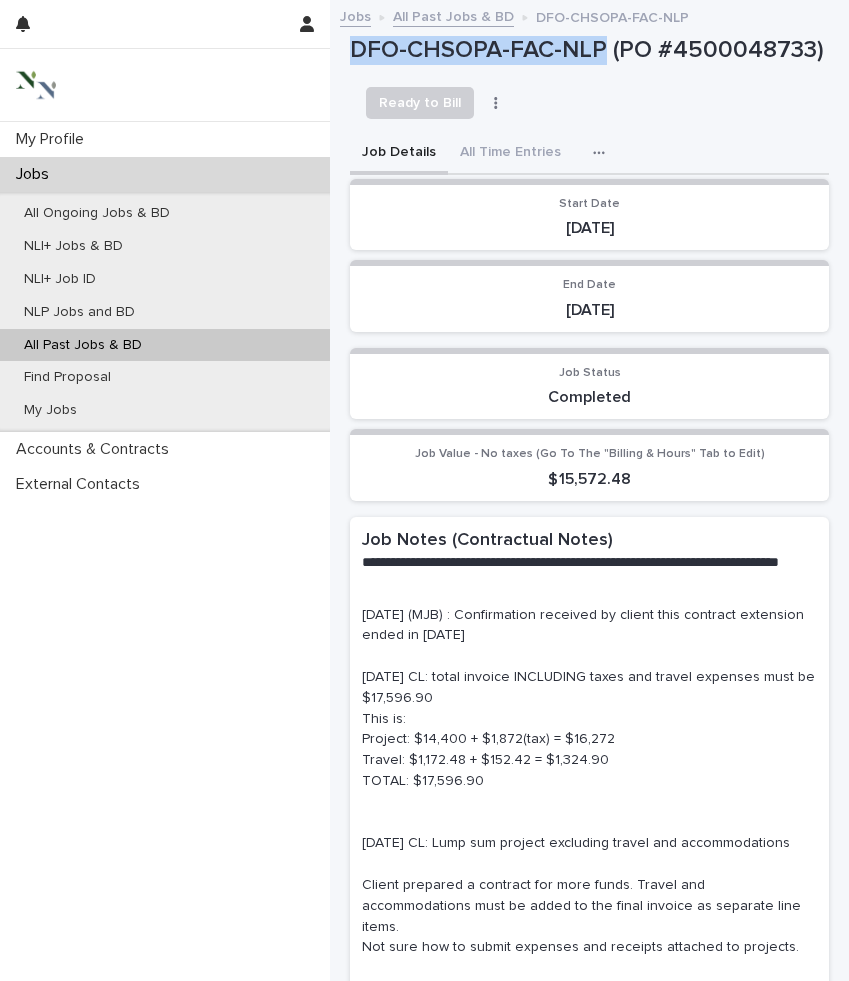drag, startPoint x: 604, startPoint y: 50, endPoint x: 347, endPoint y: 53, distance: 257.01752 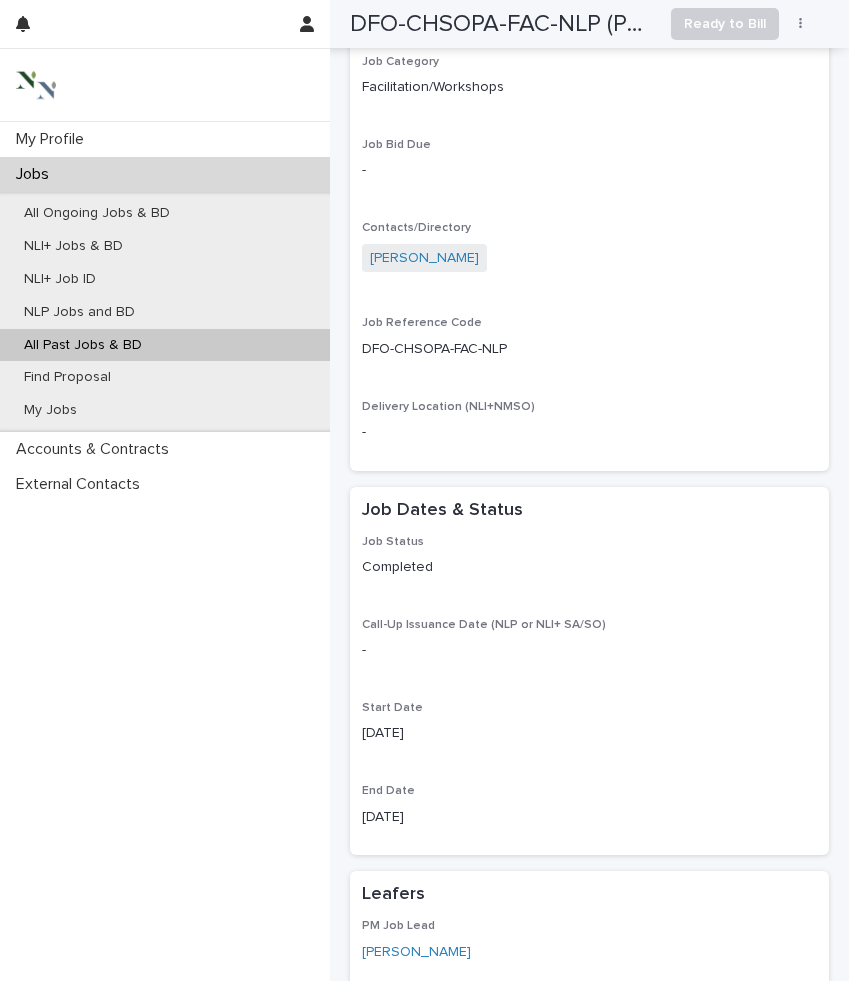 scroll, scrollTop: 1297, scrollLeft: 0, axis: vertical 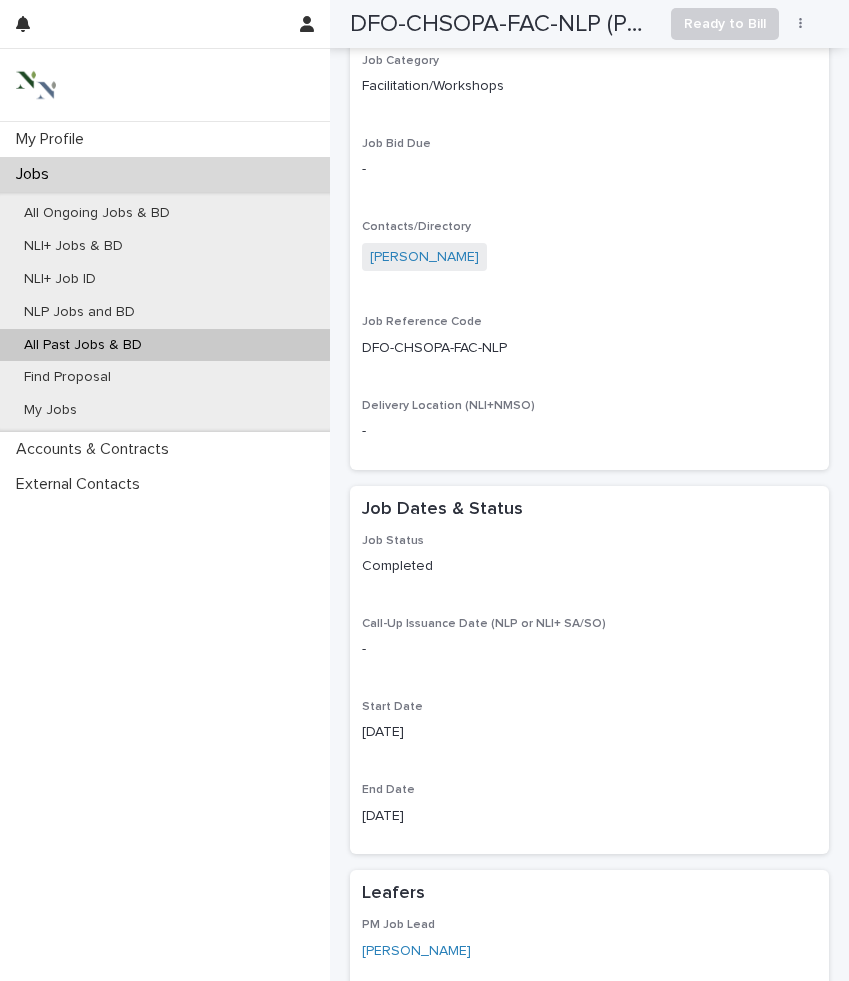 click on "DFO-CHSOPA-FAC-NLP" at bounding box center [589, 348] 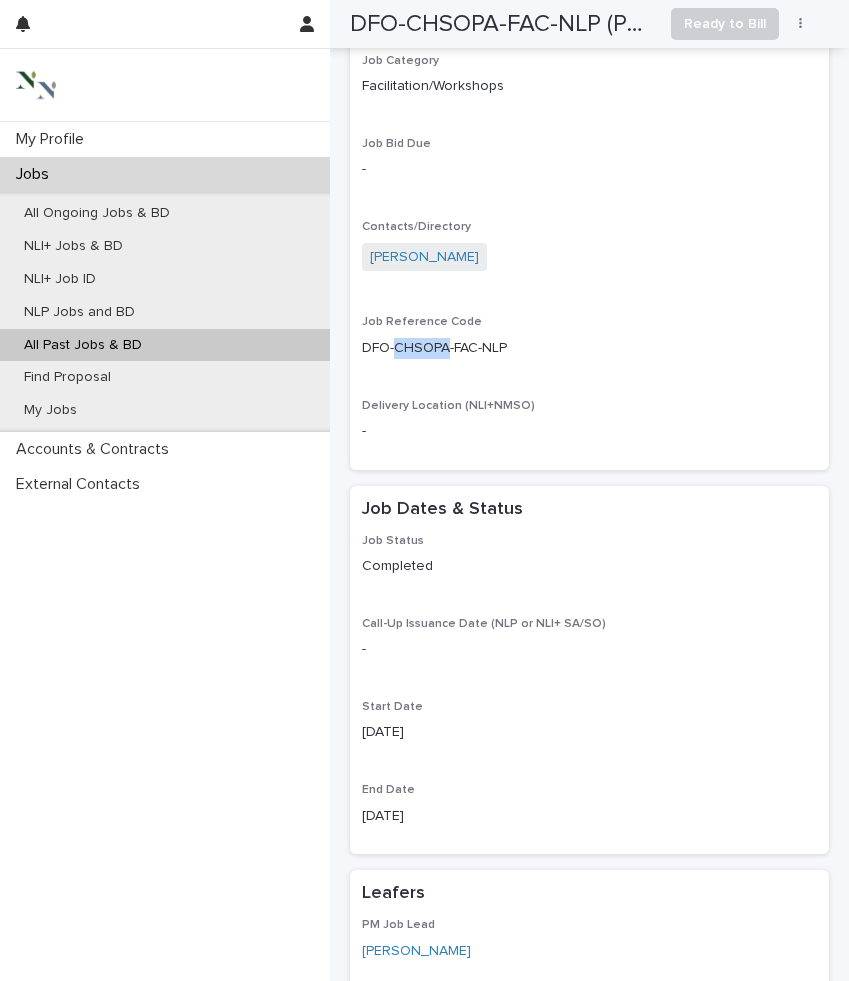click on "DFO-CHSOPA-FAC-NLP" at bounding box center (589, 348) 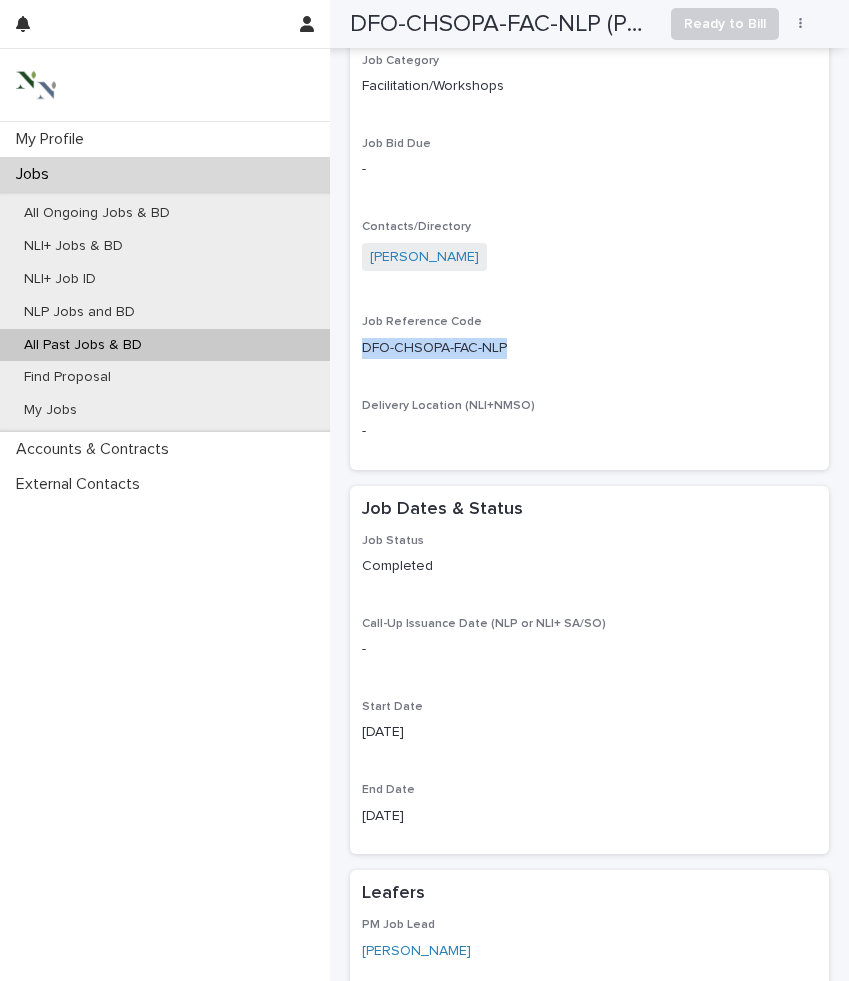 click on "DFO-CHSOPA-FAC-NLP" at bounding box center (589, 348) 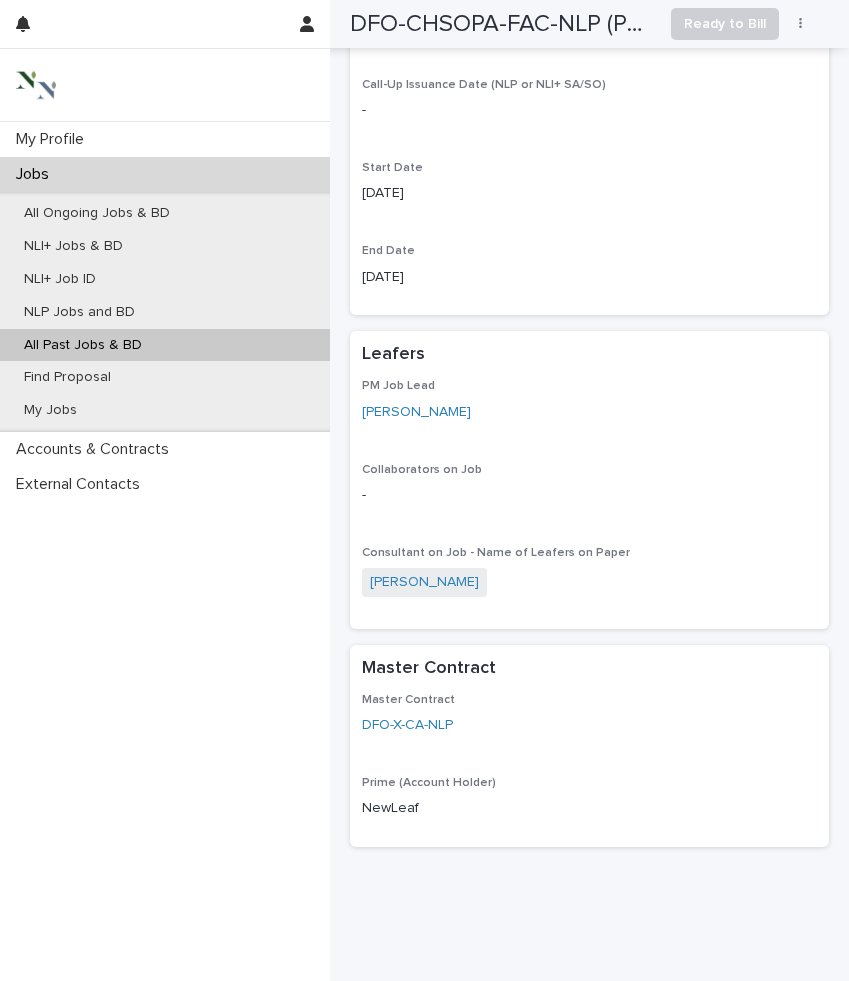 scroll, scrollTop: 1974, scrollLeft: 0, axis: vertical 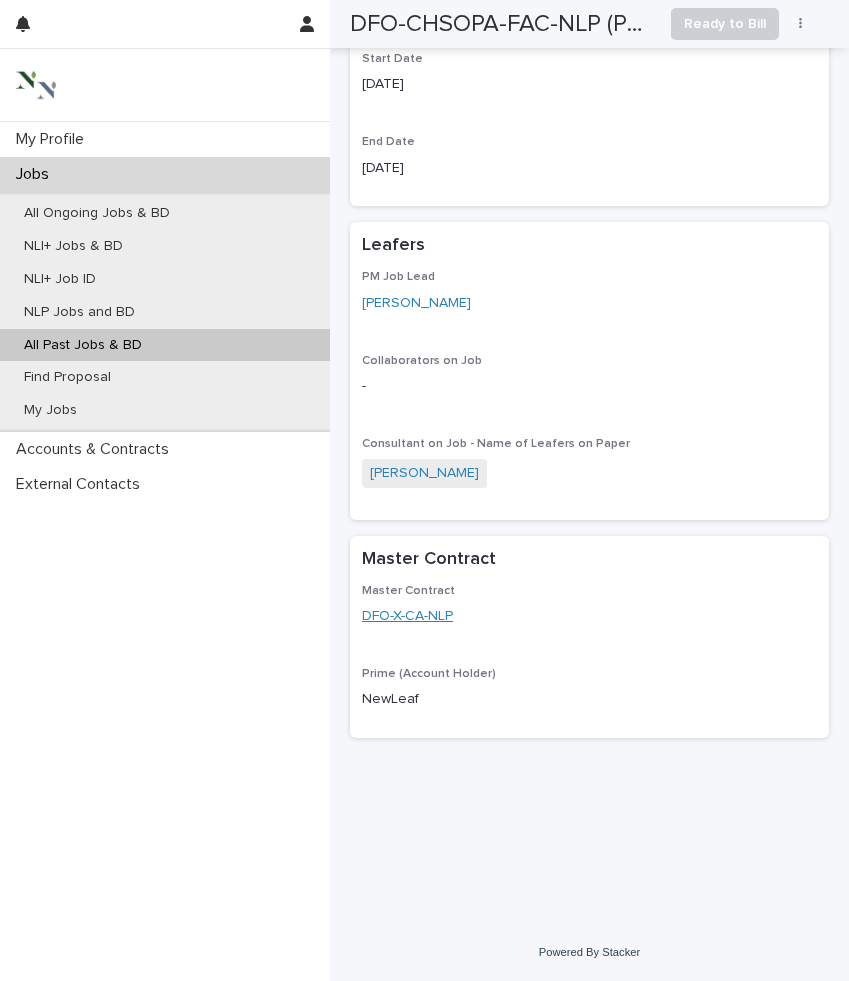 click on "DFO-X-CA-NLP" at bounding box center [407, 616] 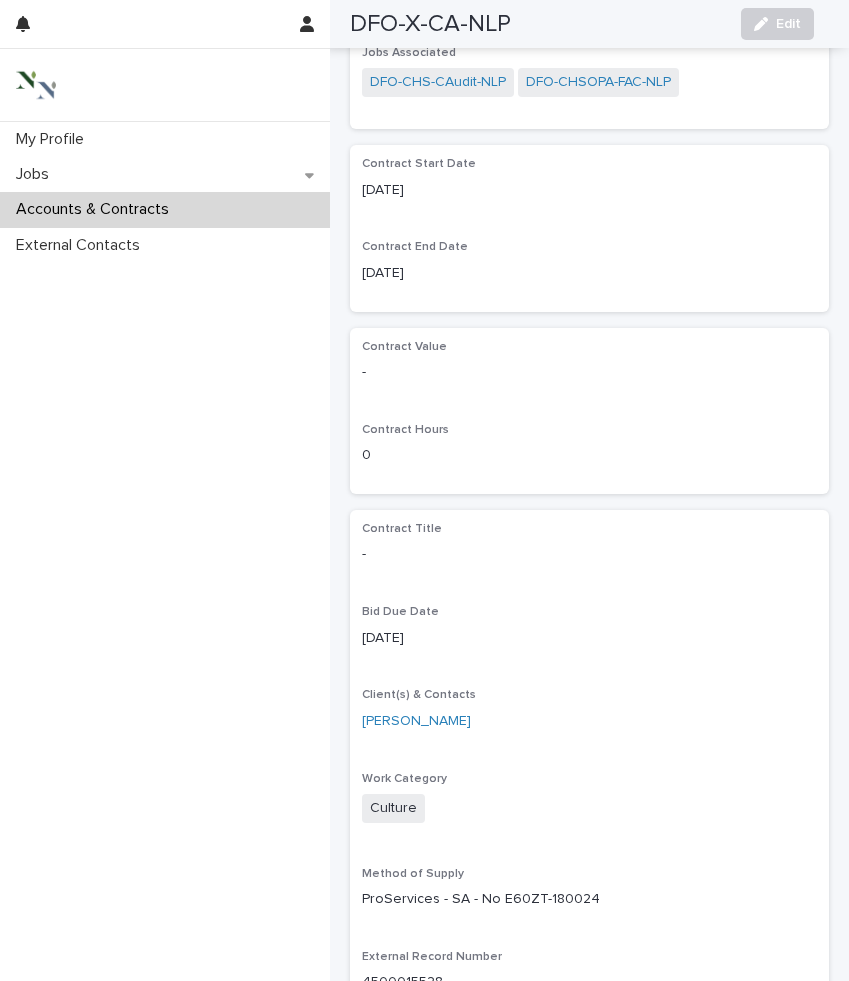 scroll, scrollTop: 1161, scrollLeft: 0, axis: vertical 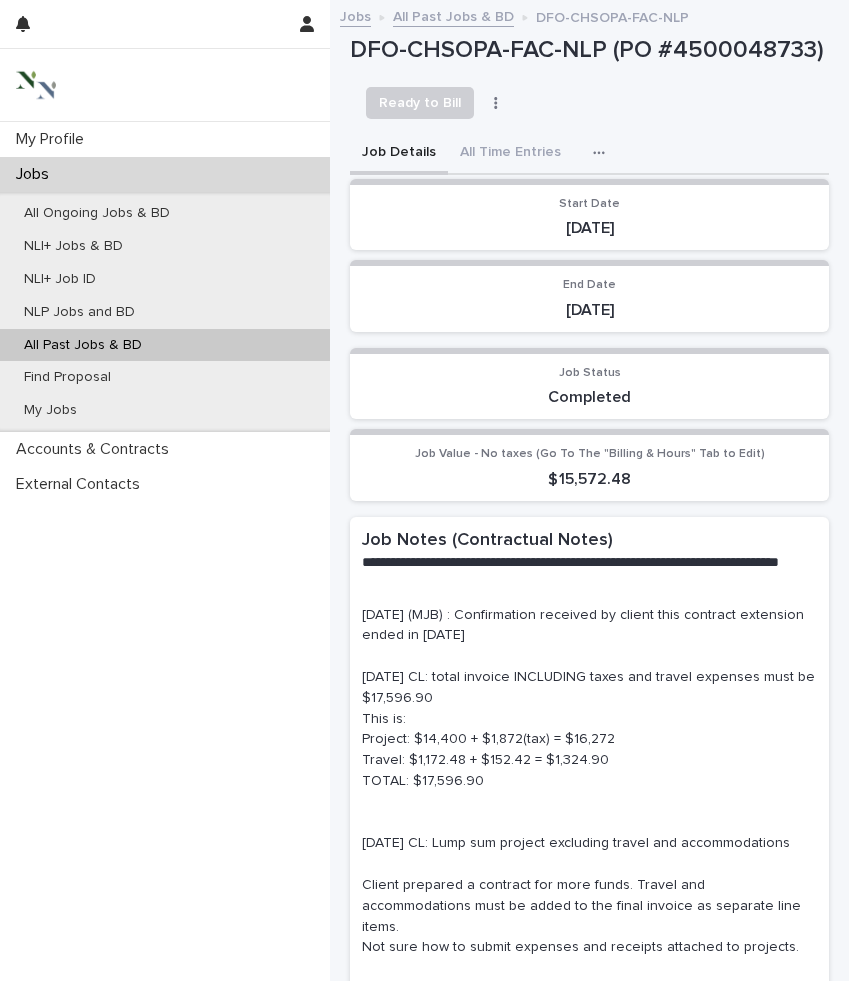 click at bounding box center (603, 153) 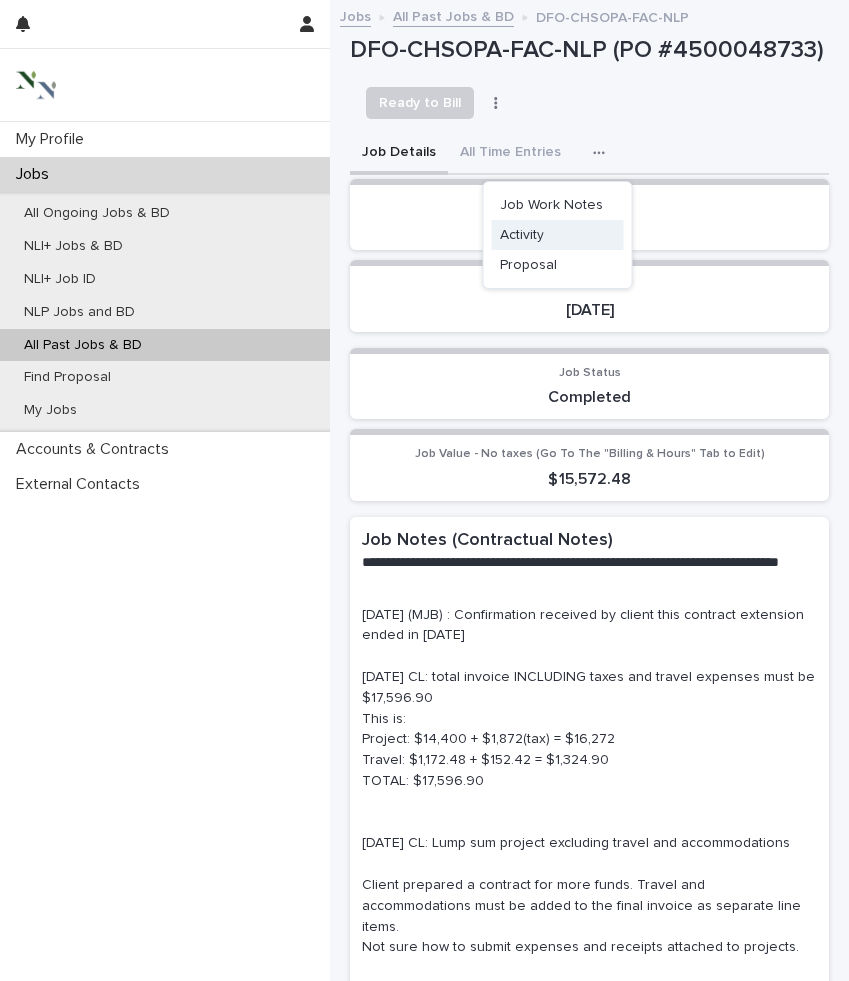 click on "Activity" at bounding box center (522, 235) 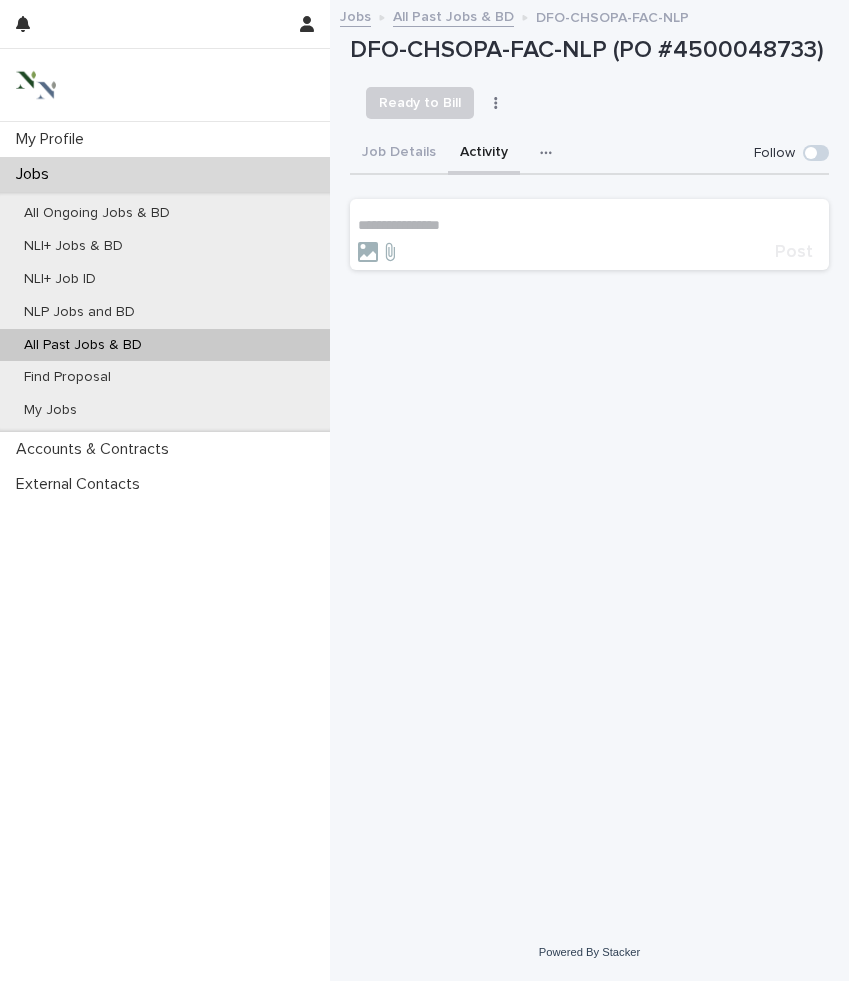 click on "Activity" at bounding box center [484, 154] 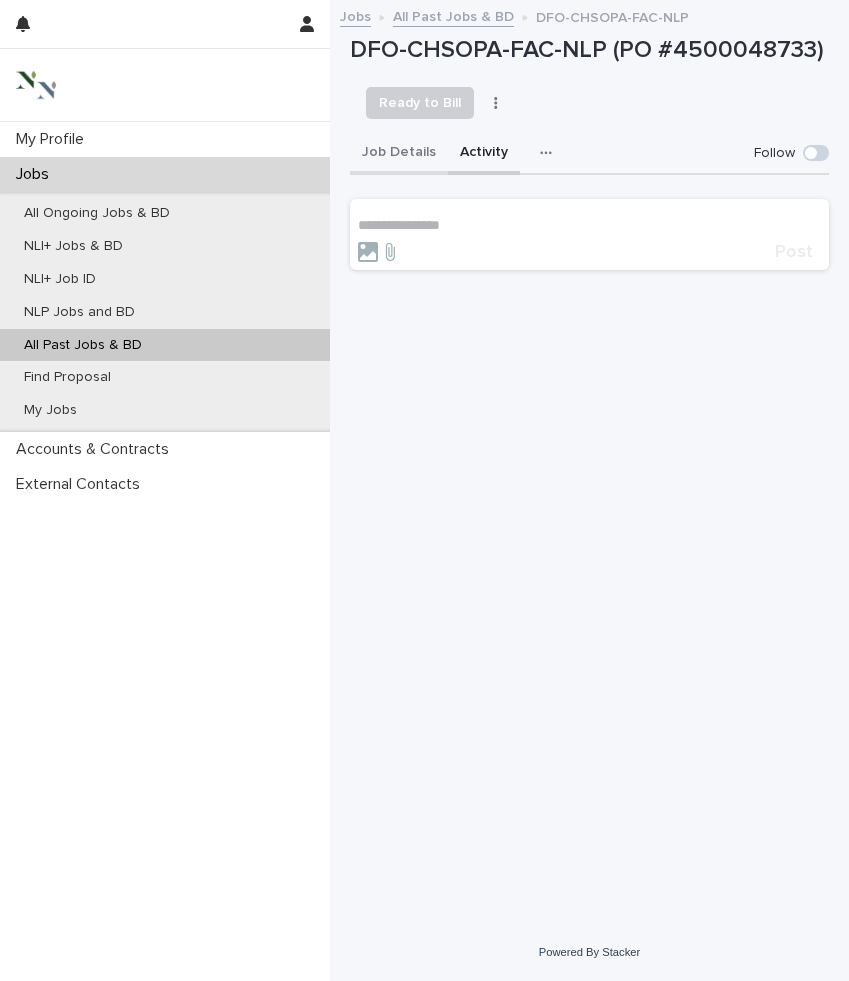click on "**********" at bounding box center [589, 149] 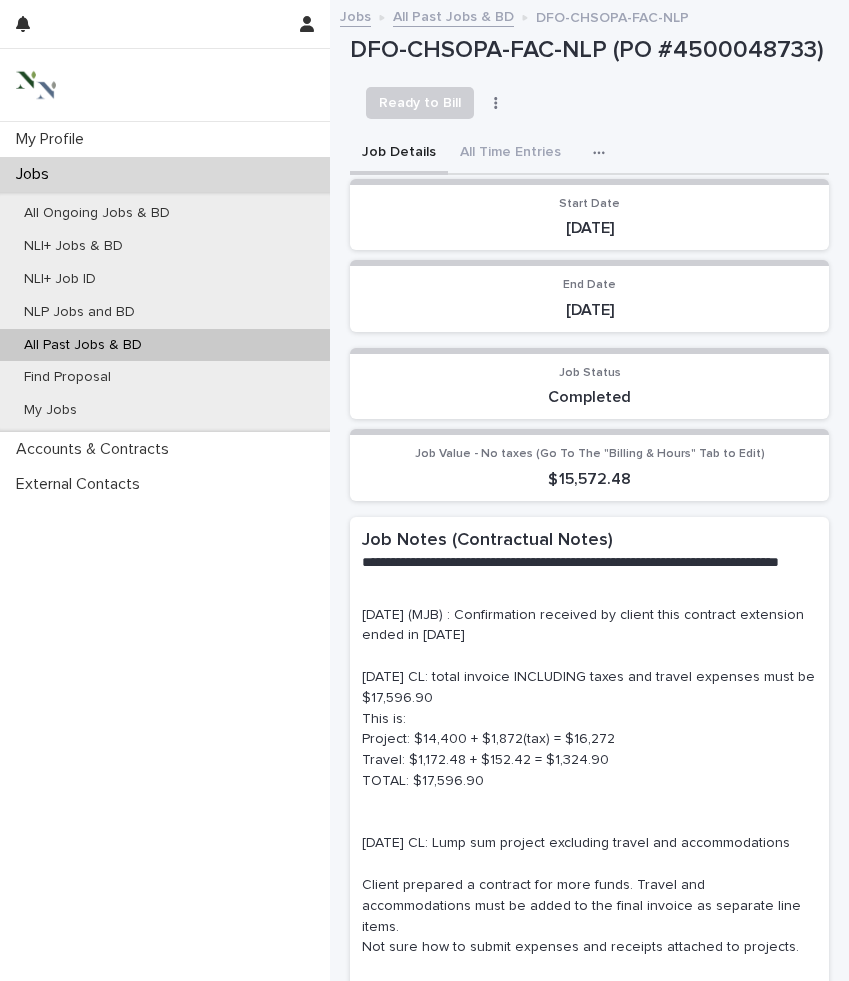 scroll, scrollTop: 733, scrollLeft: 0, axis: vertical 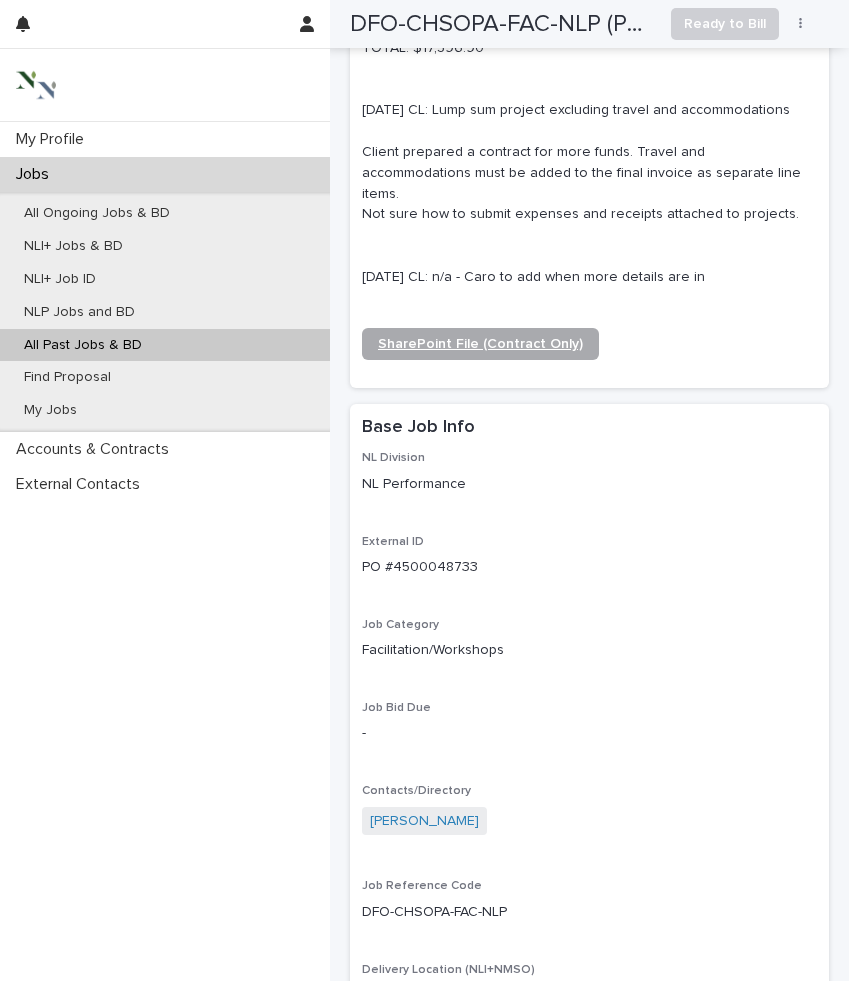 click on "SharePoint File (Contract Only)" at bounding box center (480, 344) 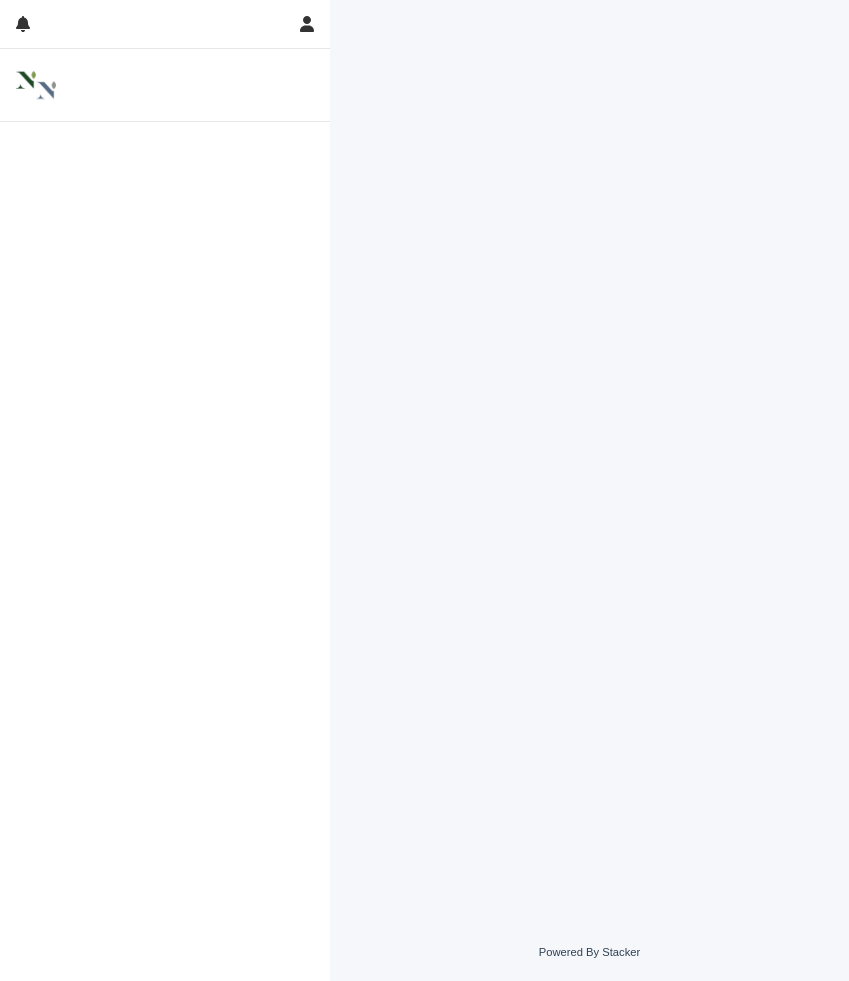 scroll, scrollTop: 0, scrollLeft: 0, axis: both 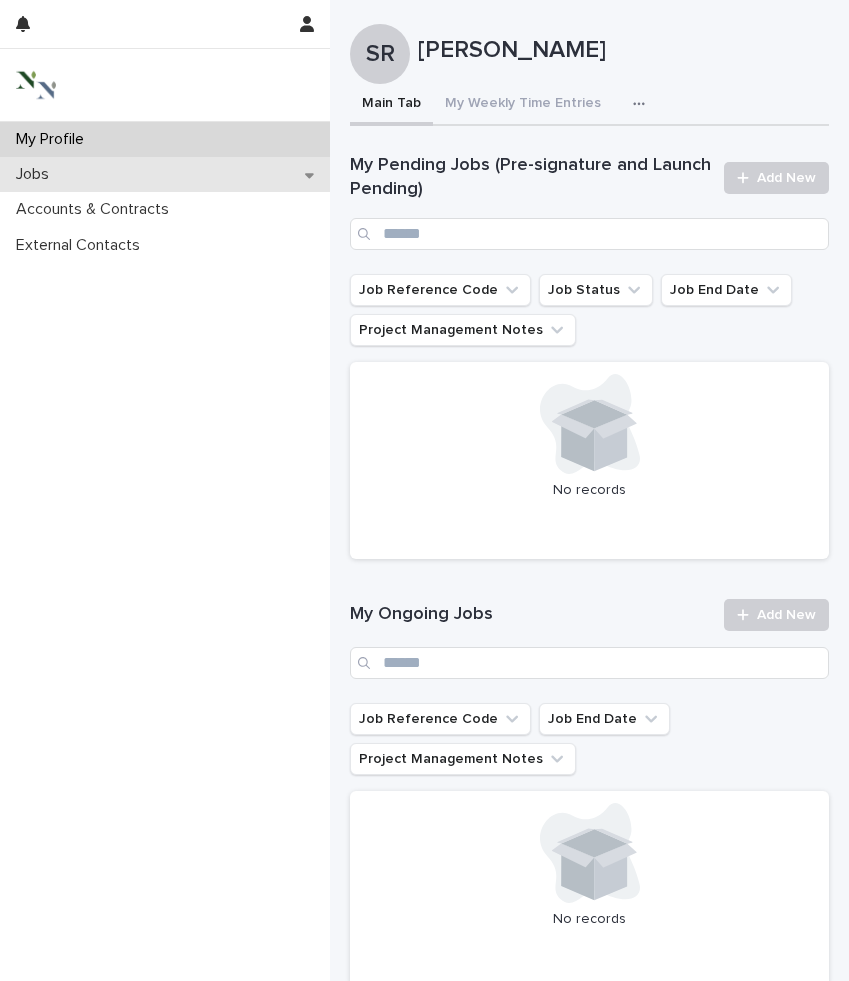 click on "Jobs" at bounding box center (165, 174) 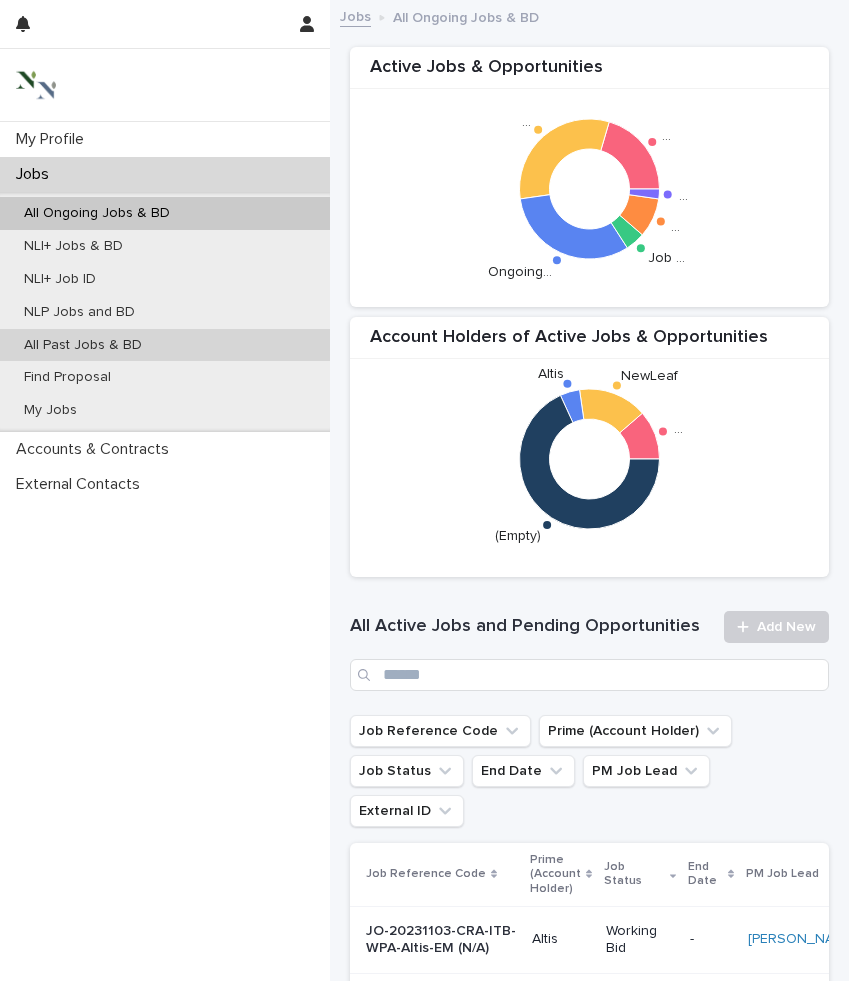 click on "All Past Jobs & BD" at bounding box center (83, 345) 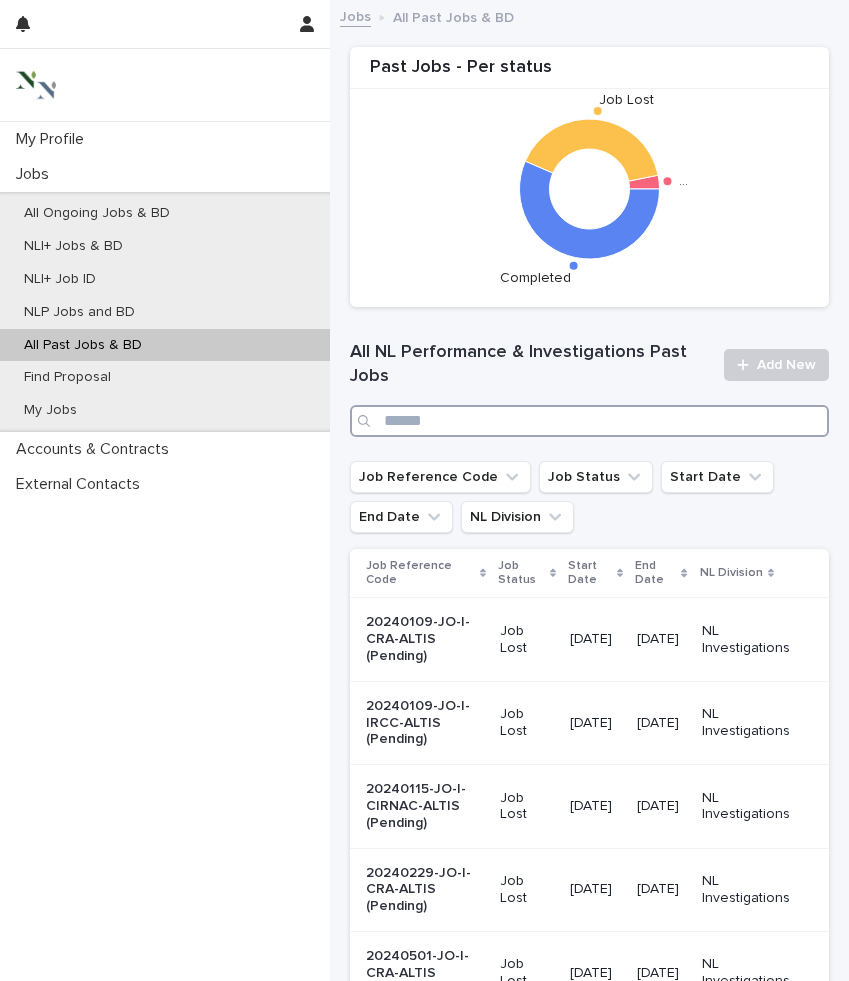 click at bounding box center (589, 421) 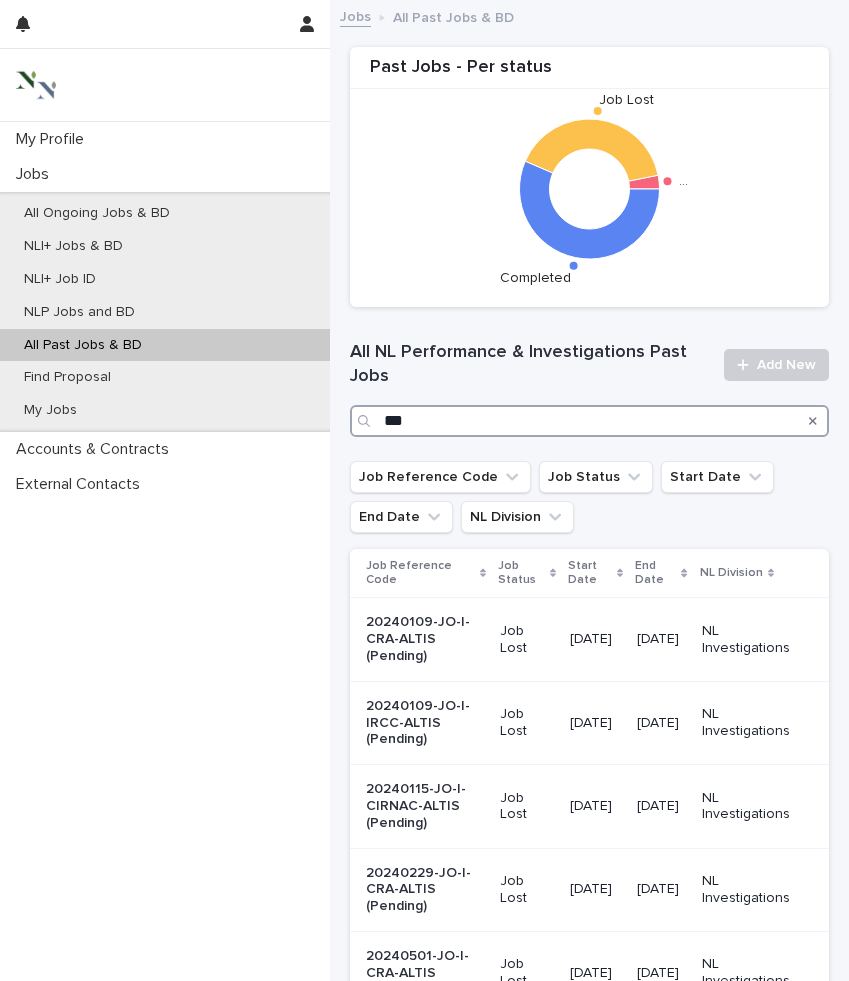 type on "***" 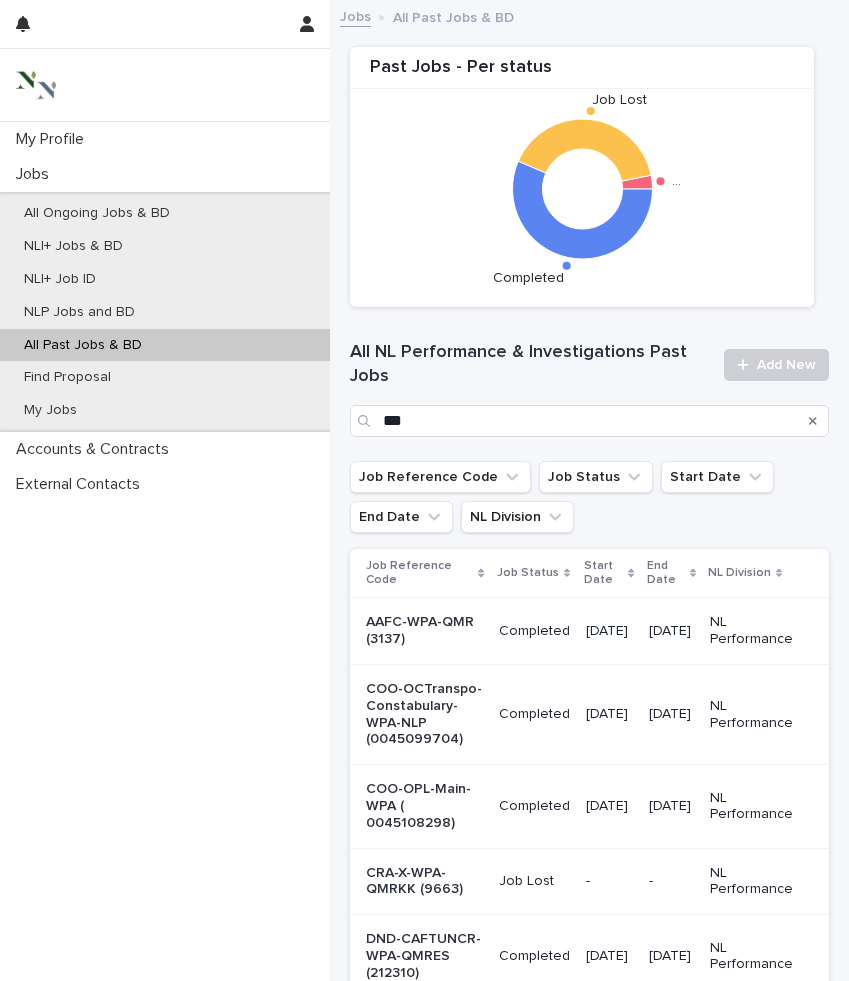 click on "End Date" at bounding box center [666, 573] 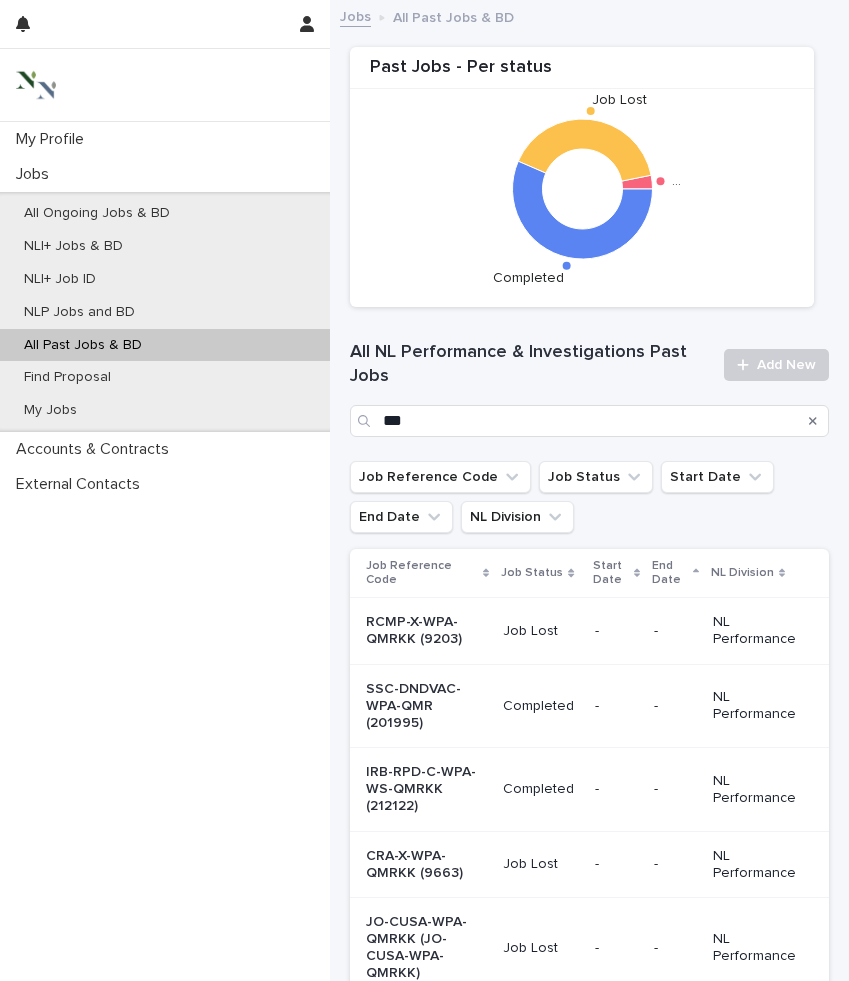 click on "End Date" at bounding box center (670, 573) 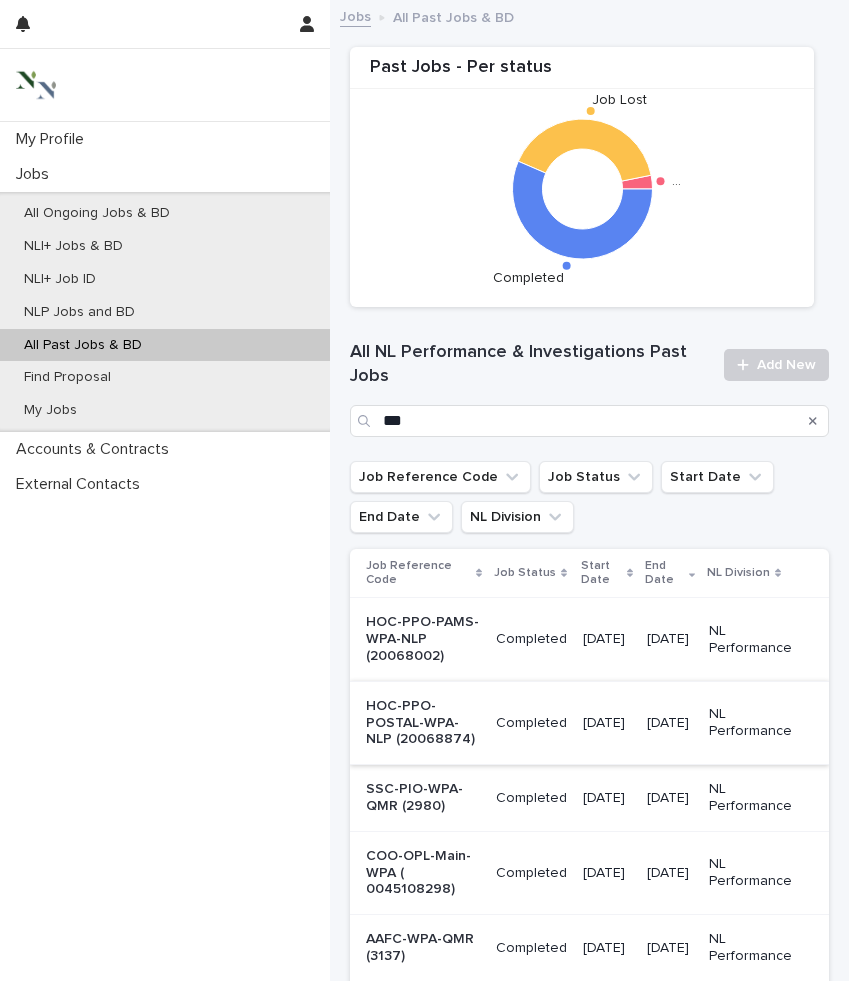 scroll, scrollTop: 307, scrollLeft: 0, axis: vertical 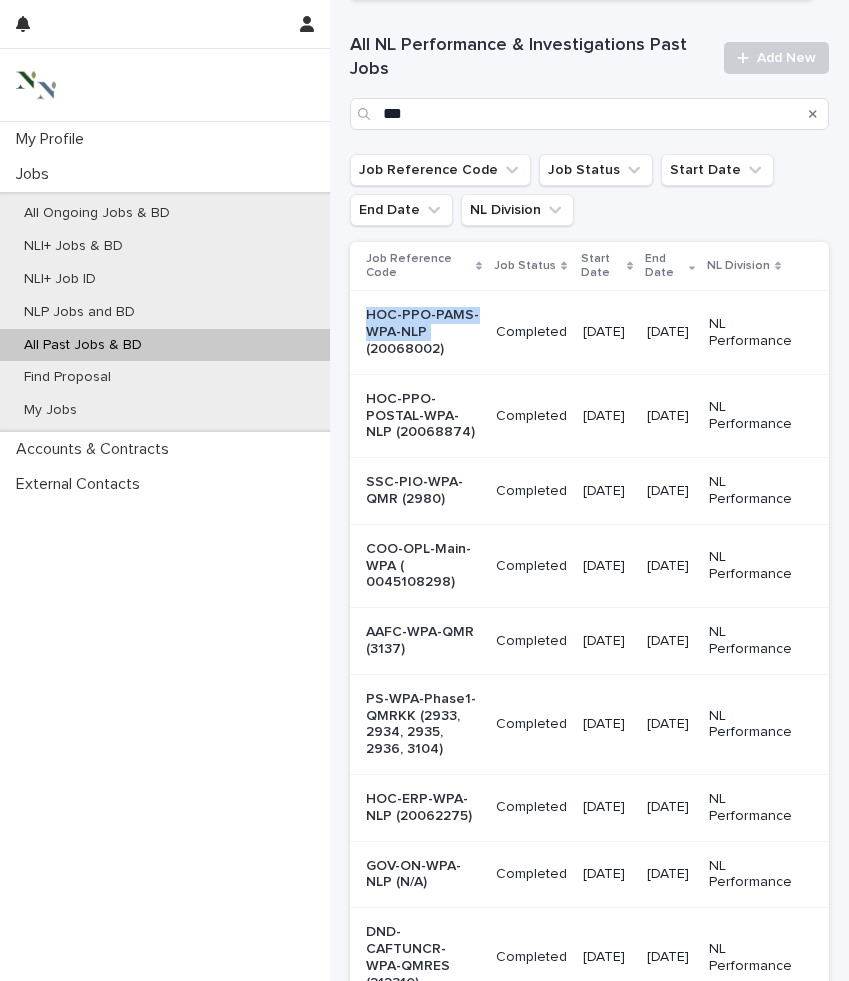 drag, startPoint x: 396, startPoint y: 362, endPoint x: 355, endPoint y: 320, distance: 58.694122 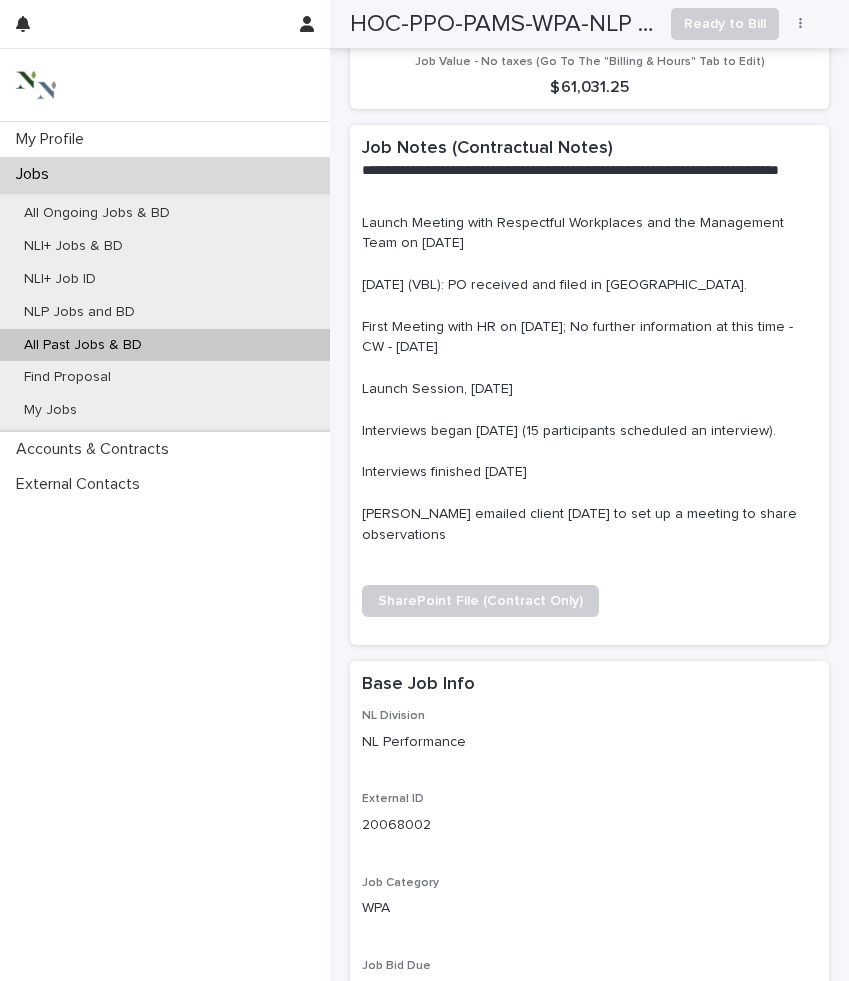scroll, scrollTop: 0, scrollLeft: 0, axis: both 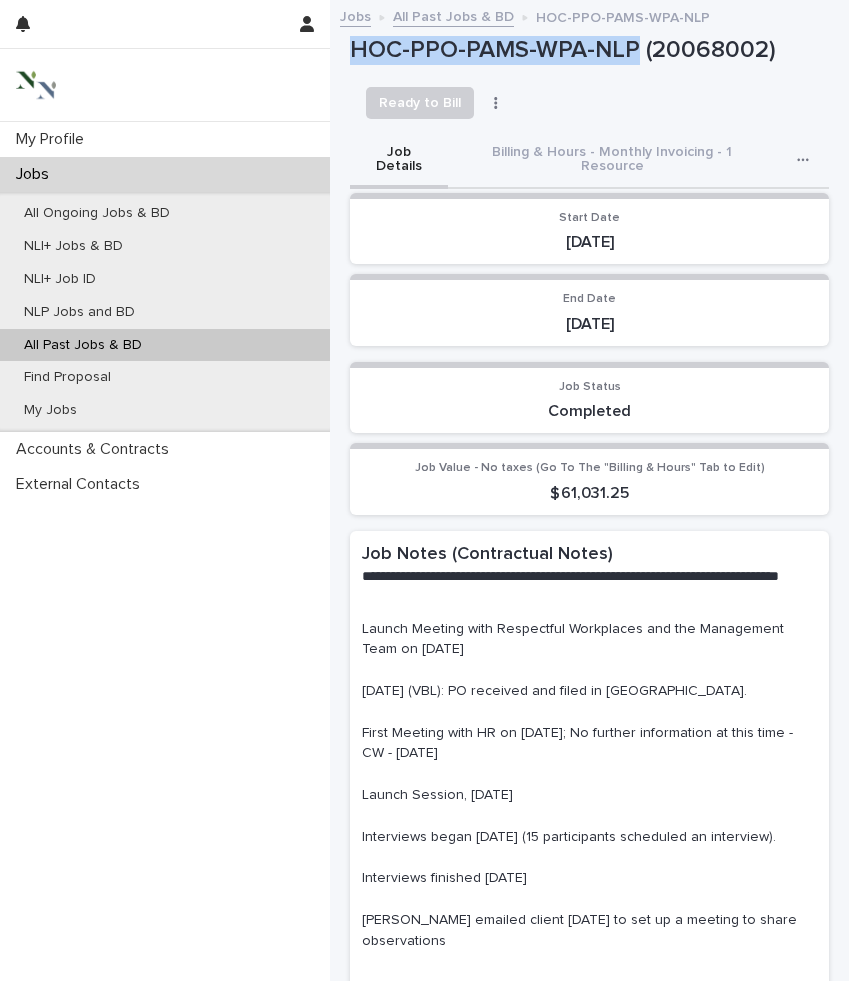 drag, startPoint x: 638, startPoint y: 48, endPoint x: 351, endPoint y: 59, distance: 287.21072 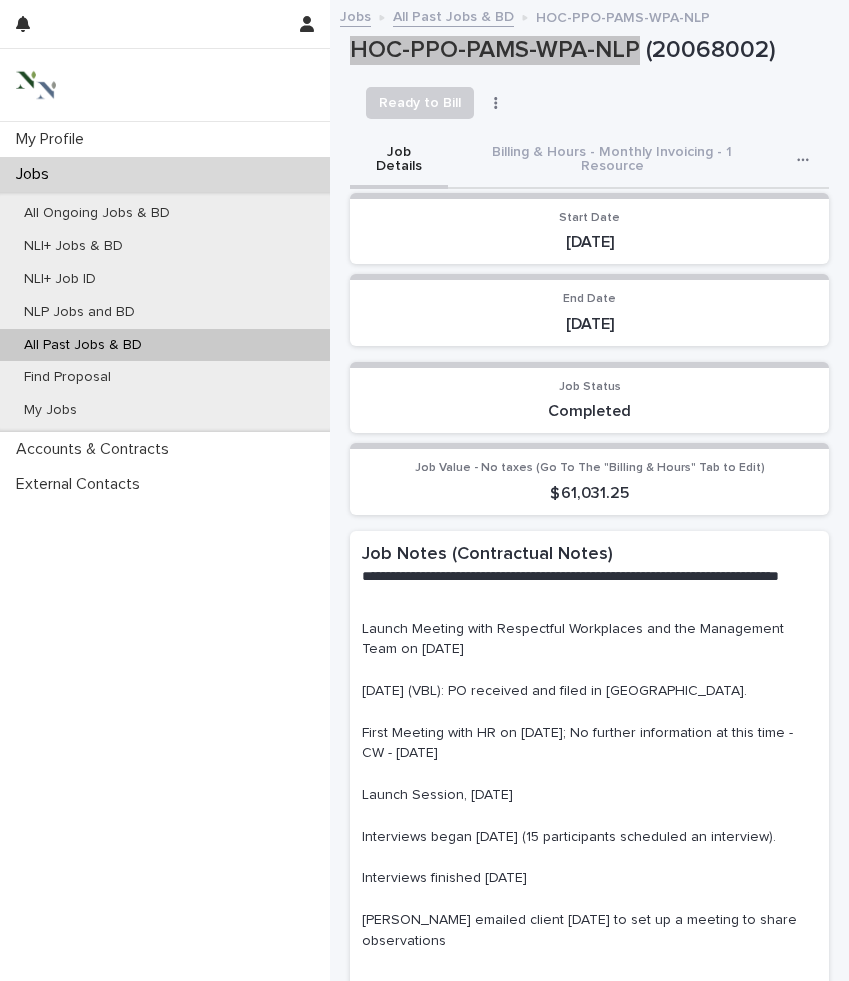scroll, scrollTop: 807, scrollLeft: 0, axis: vertical 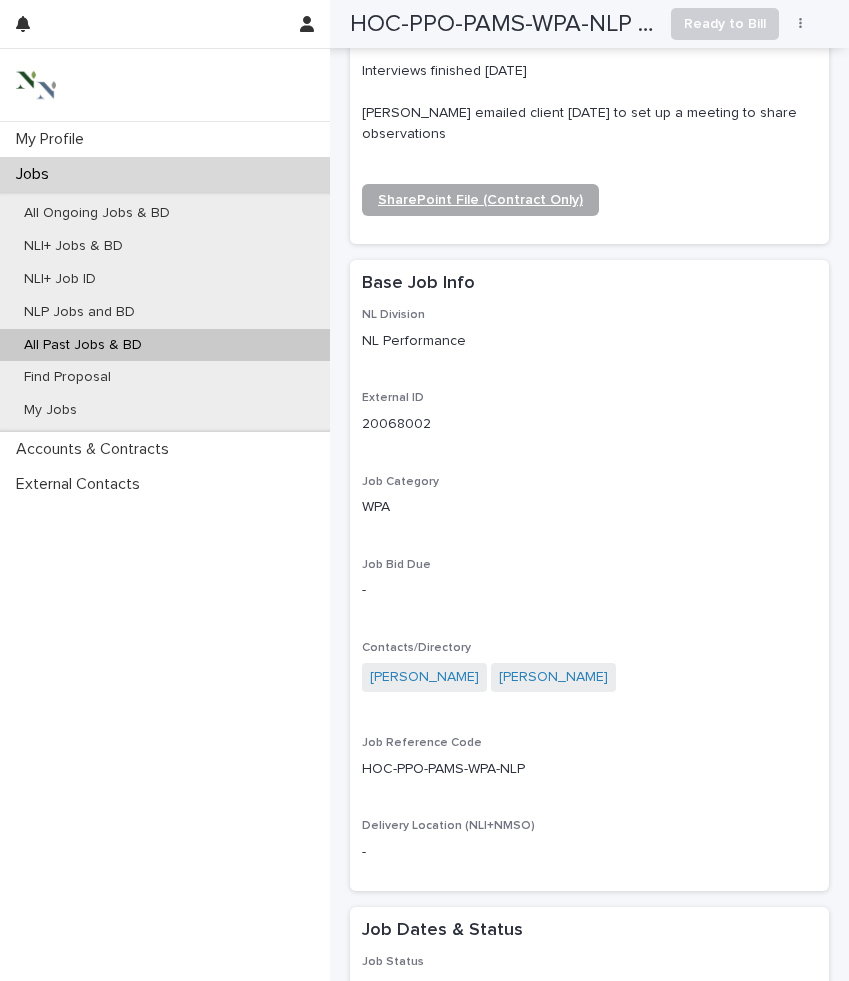 click on "SharePoint File (Contract Only)" at bounding box center [480, 200] 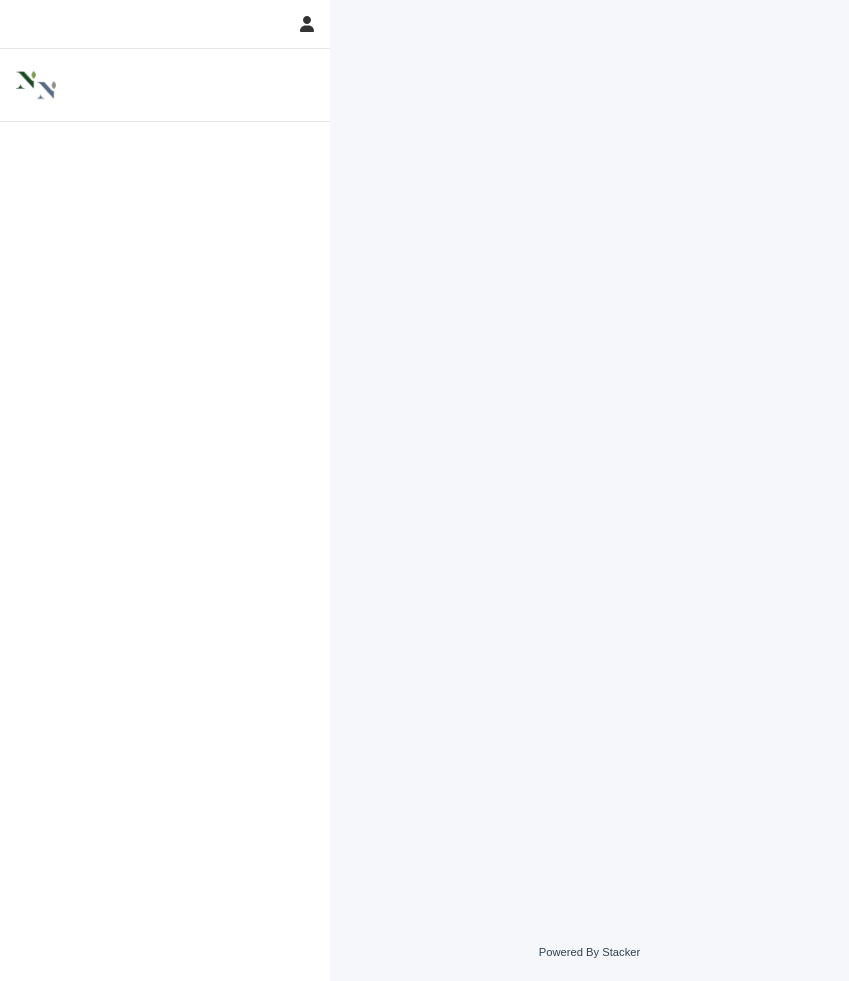 scroll, scrollTop: 0, scrollLeft: 0, axis: both 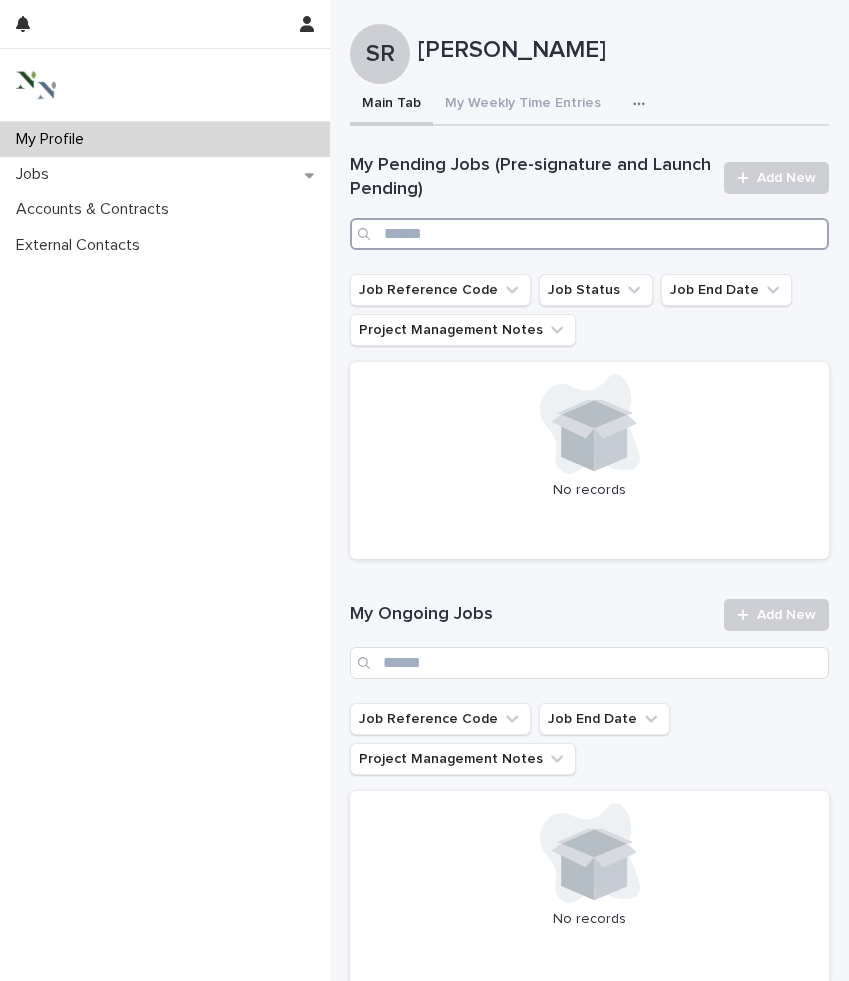 click at bounding box center [589, 234] 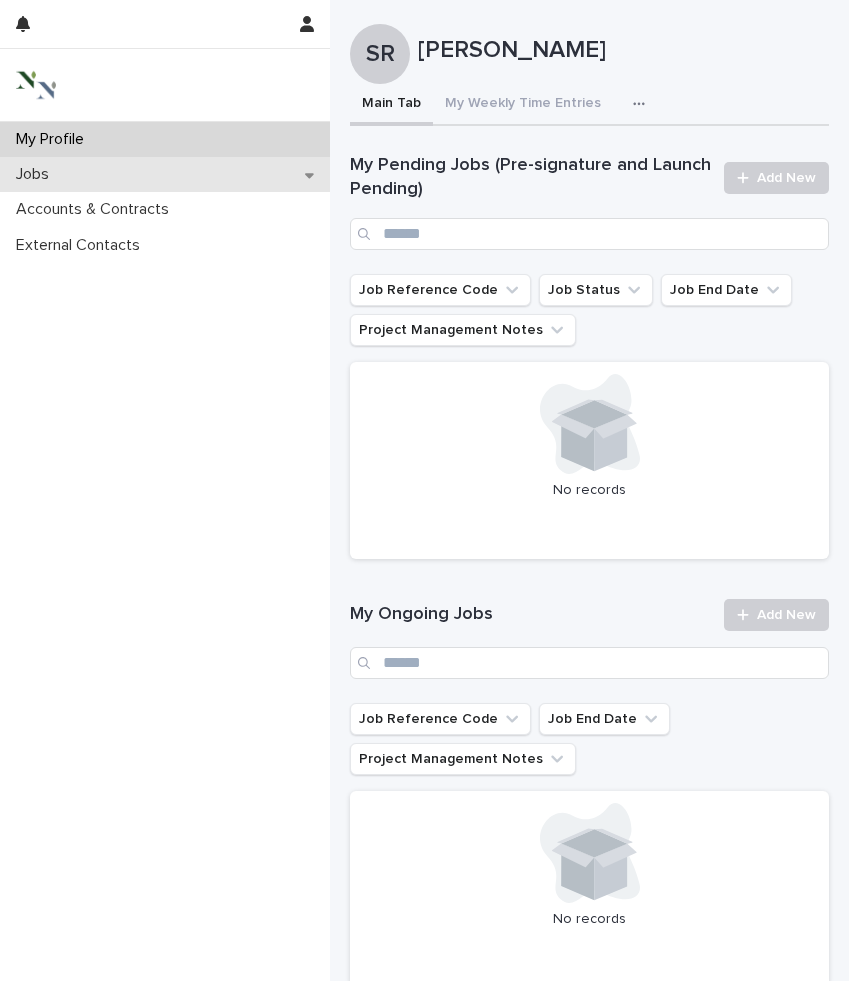 click on "Jobs" at bounding box center [165, 174] 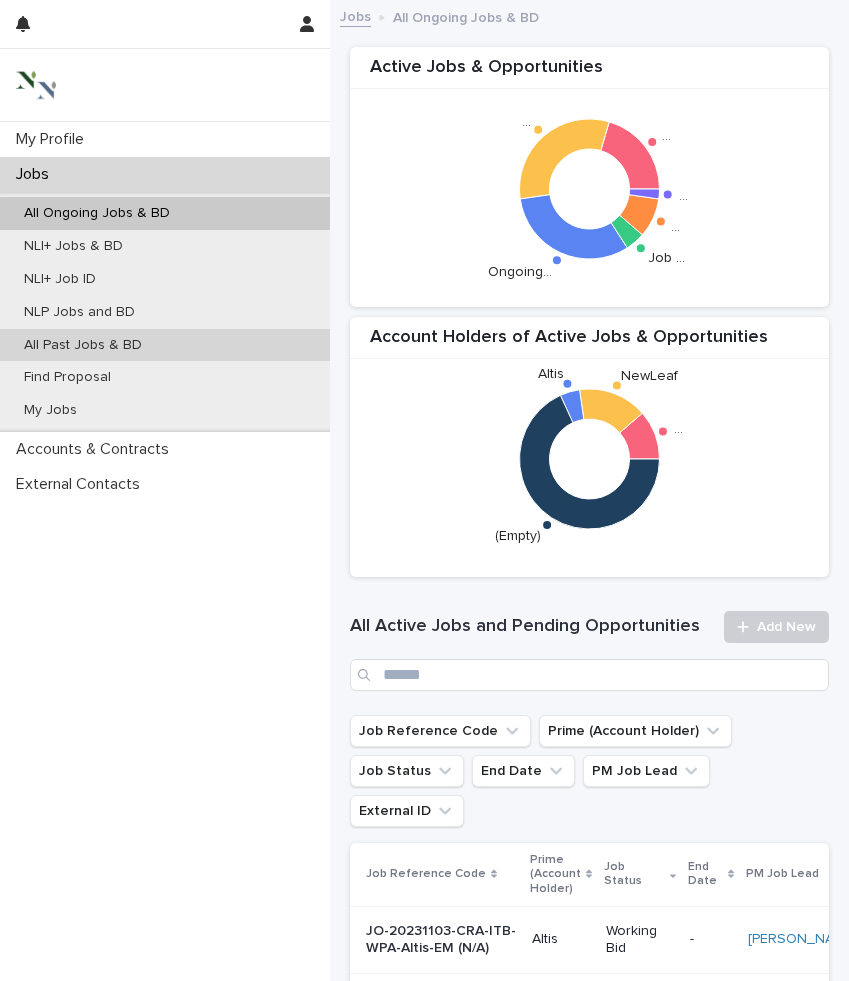 click on "All Past Jobs & BD" at bounding box center [83, 345] 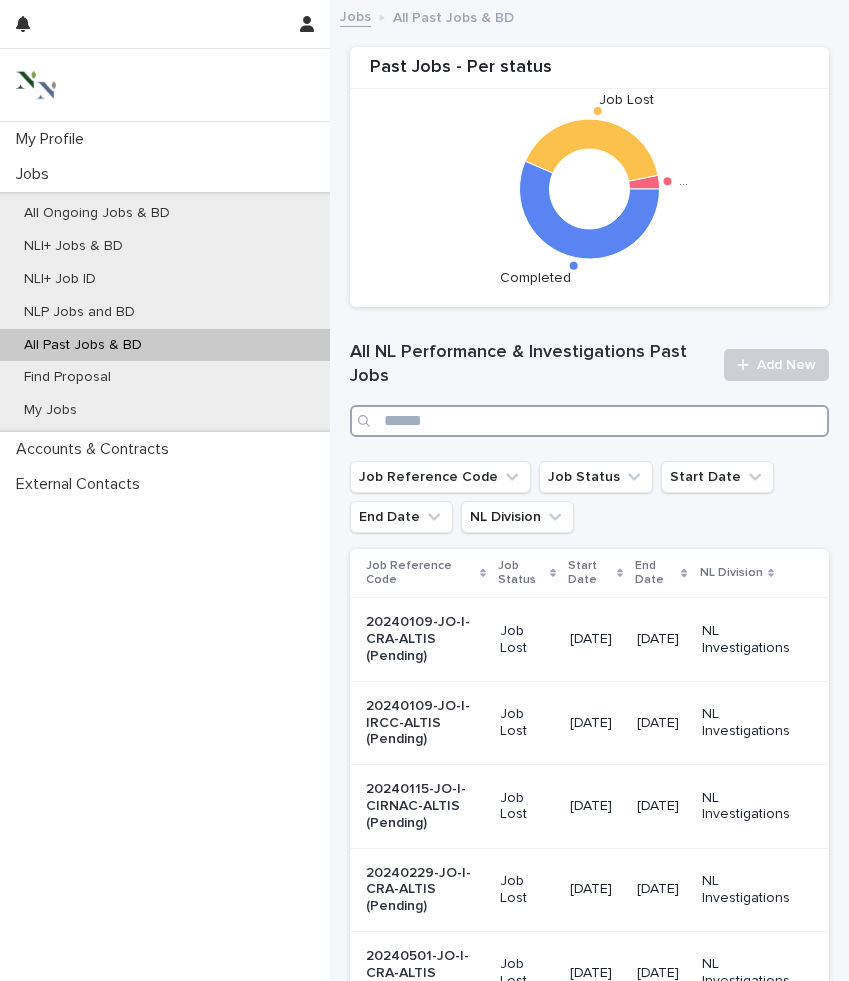 click at bounding box center (589, 421) 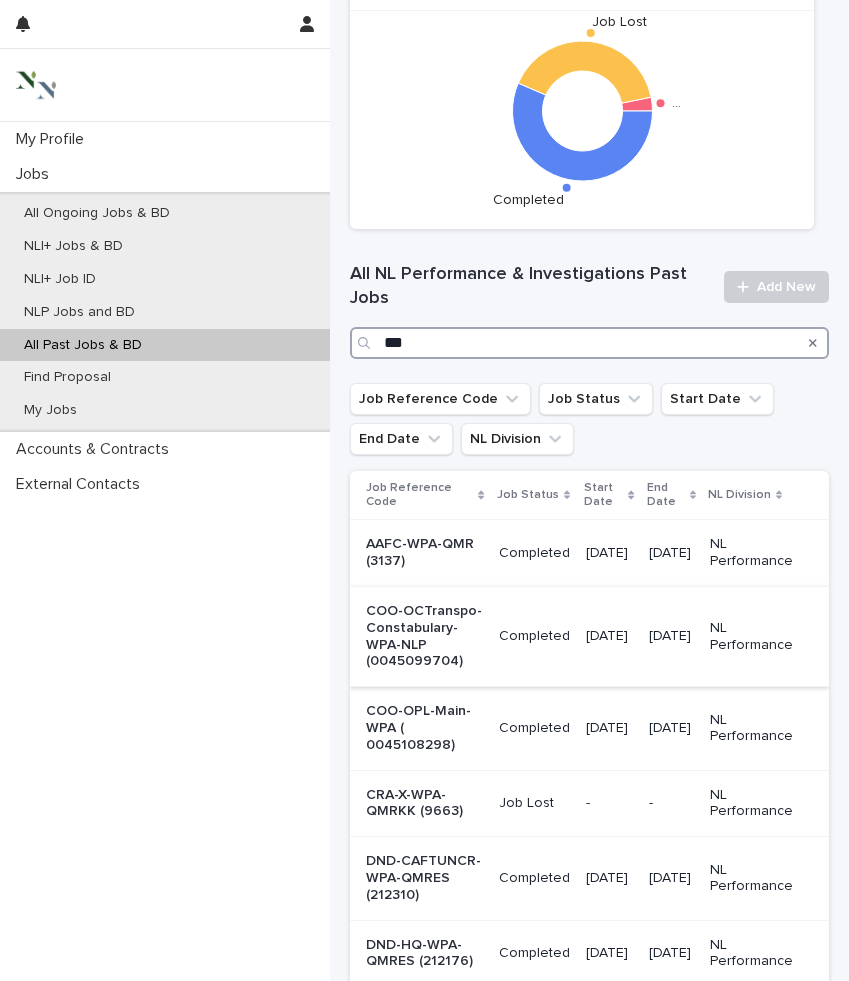 scroll, scrollTop: 79, scrollLeft: 0, axis: vertical 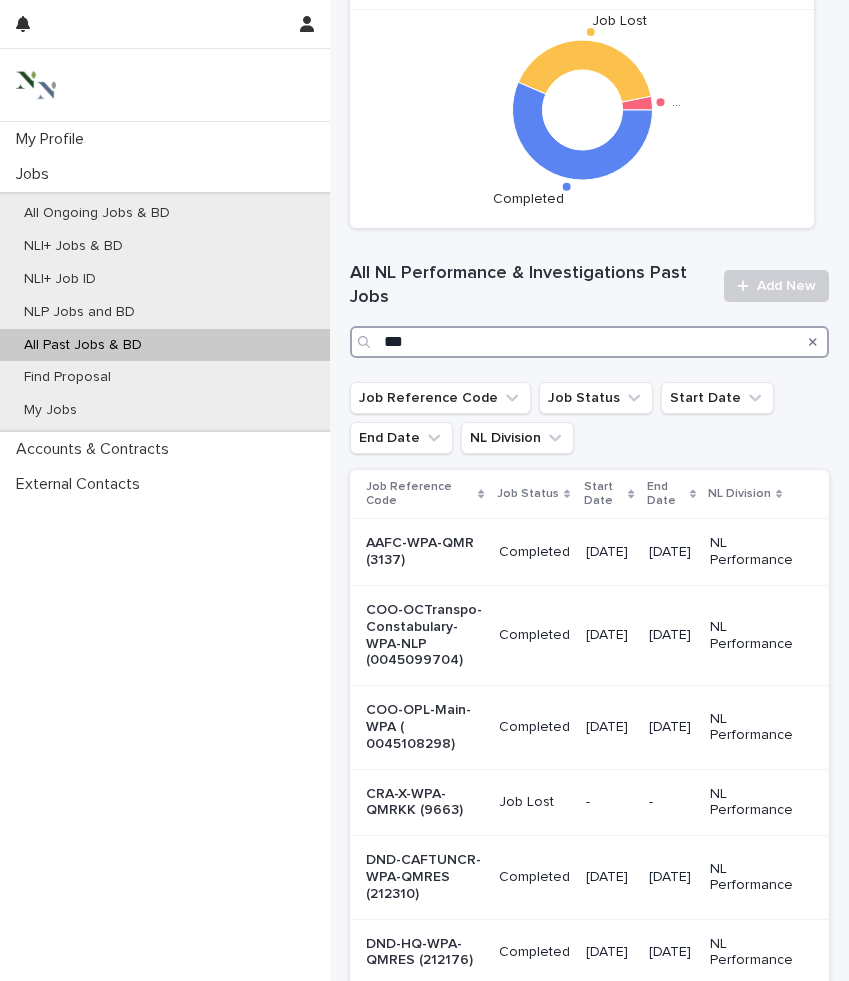 drag, startPoint x: 545, startPoint y: 345, endPoint x: 256, endPoint y: 349, distance: 289.02768 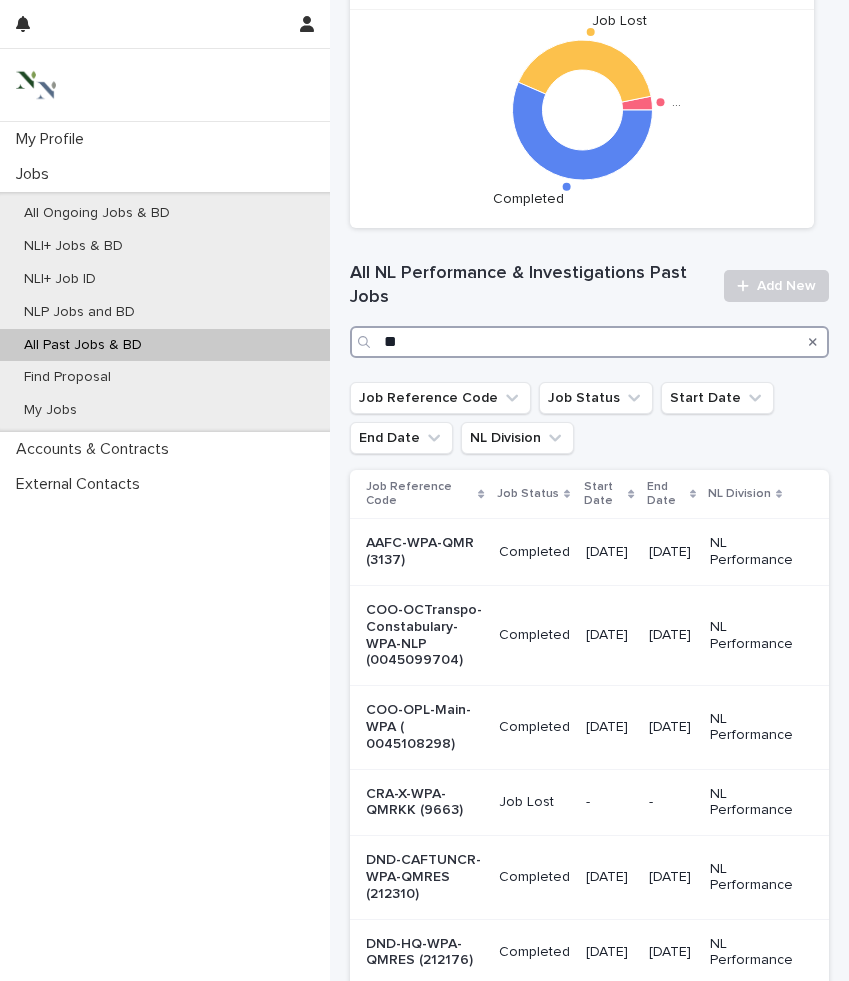 type on "*" 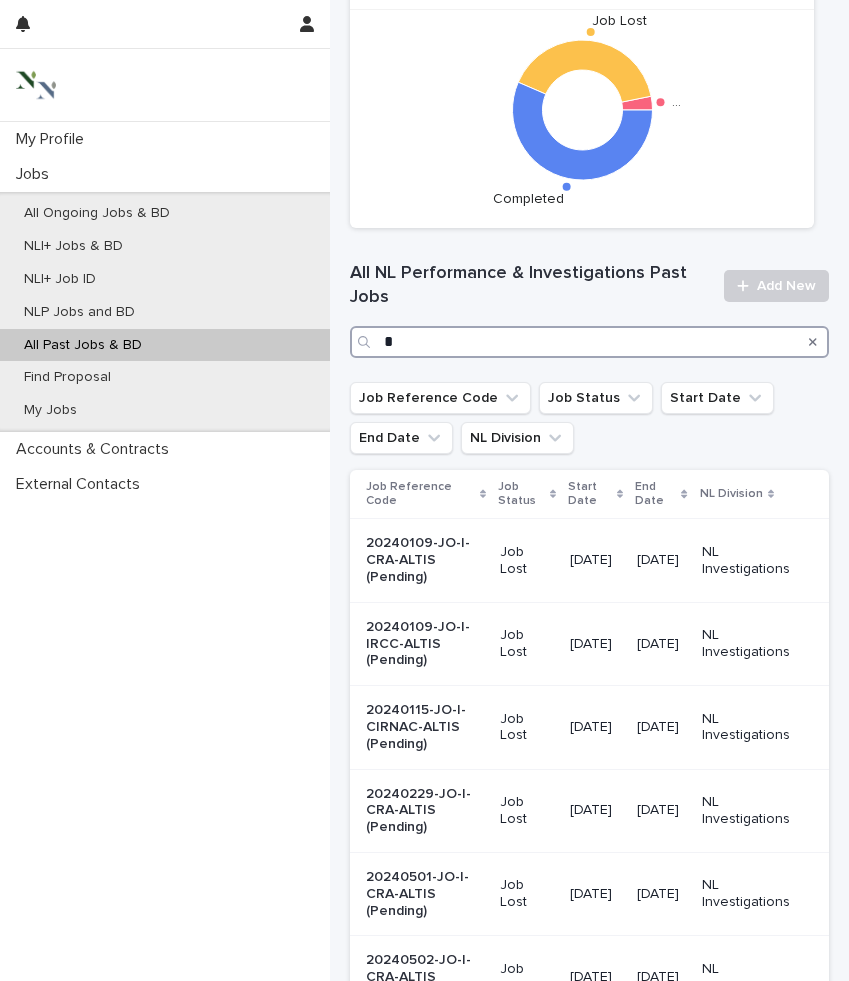 scroll, scrollTop: 146, scrollLeft: 0, axis: vertical 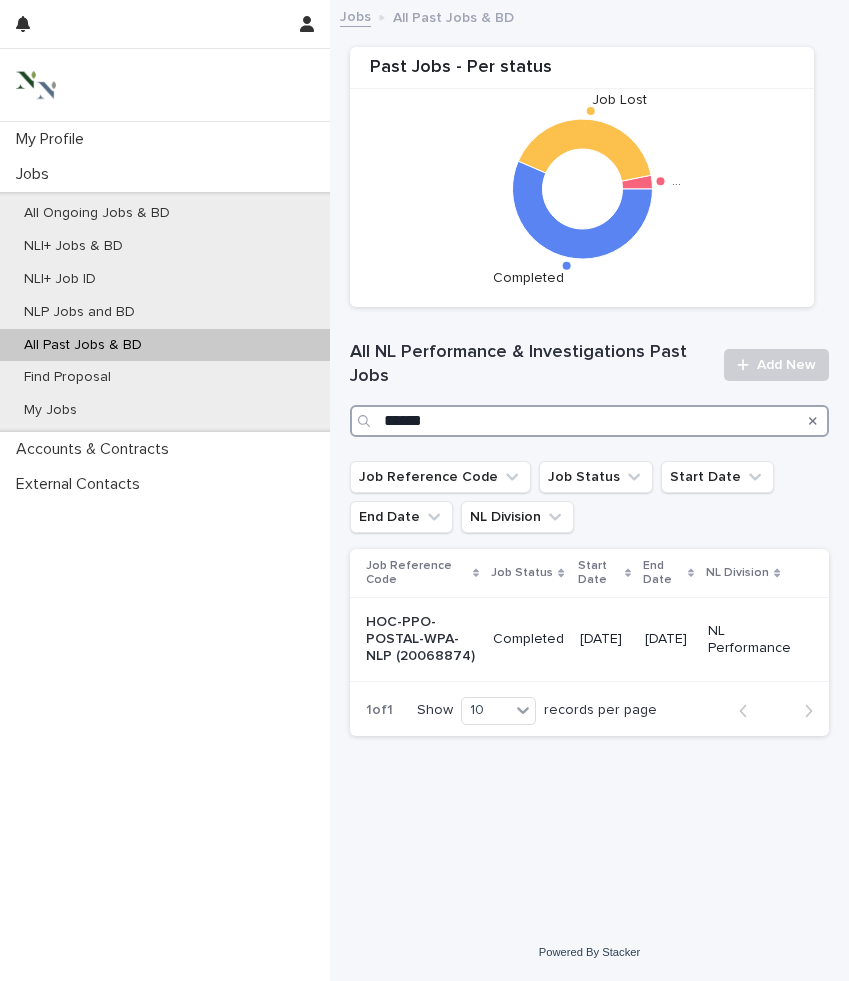 type on "******" 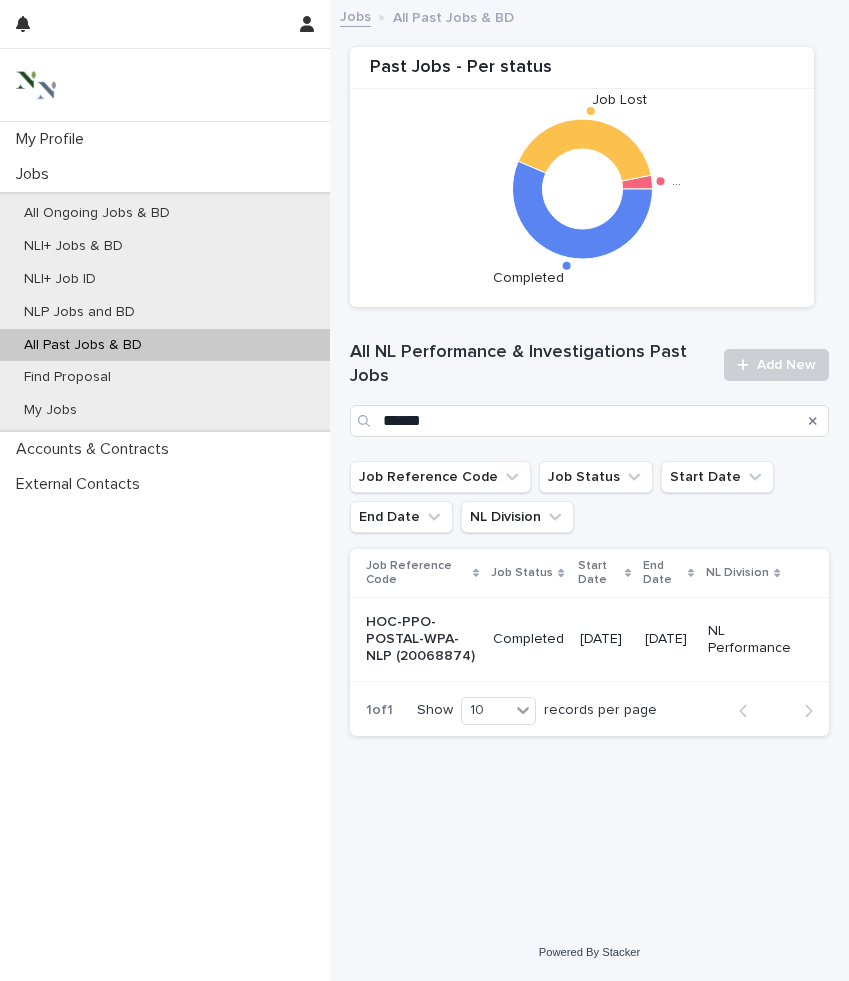 click on "Jobs" at bounding box center (355, 15) 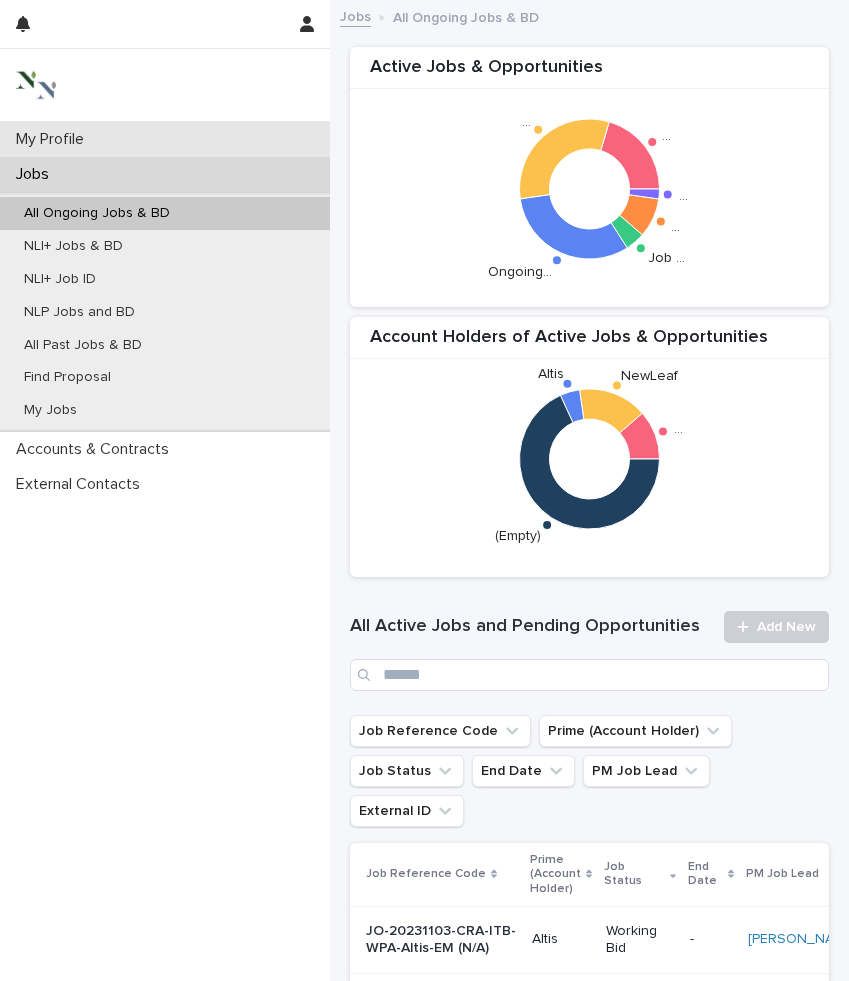 click on "My Profile" at bounding box center (165, 139) 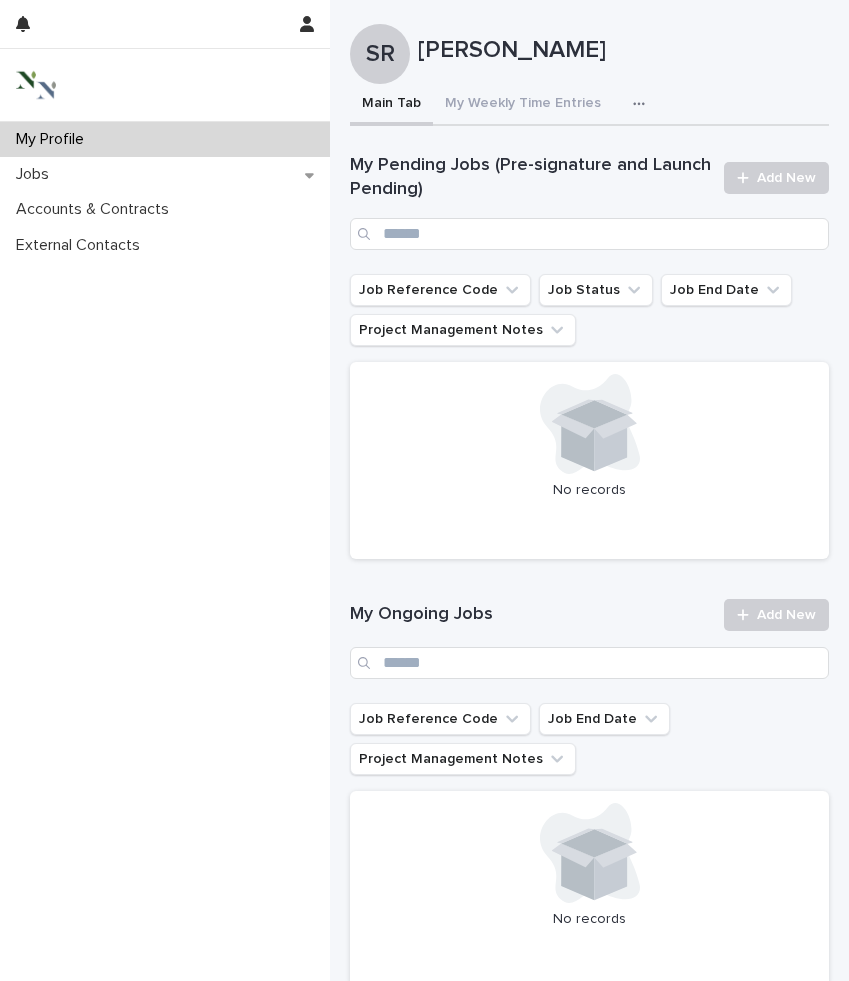 click 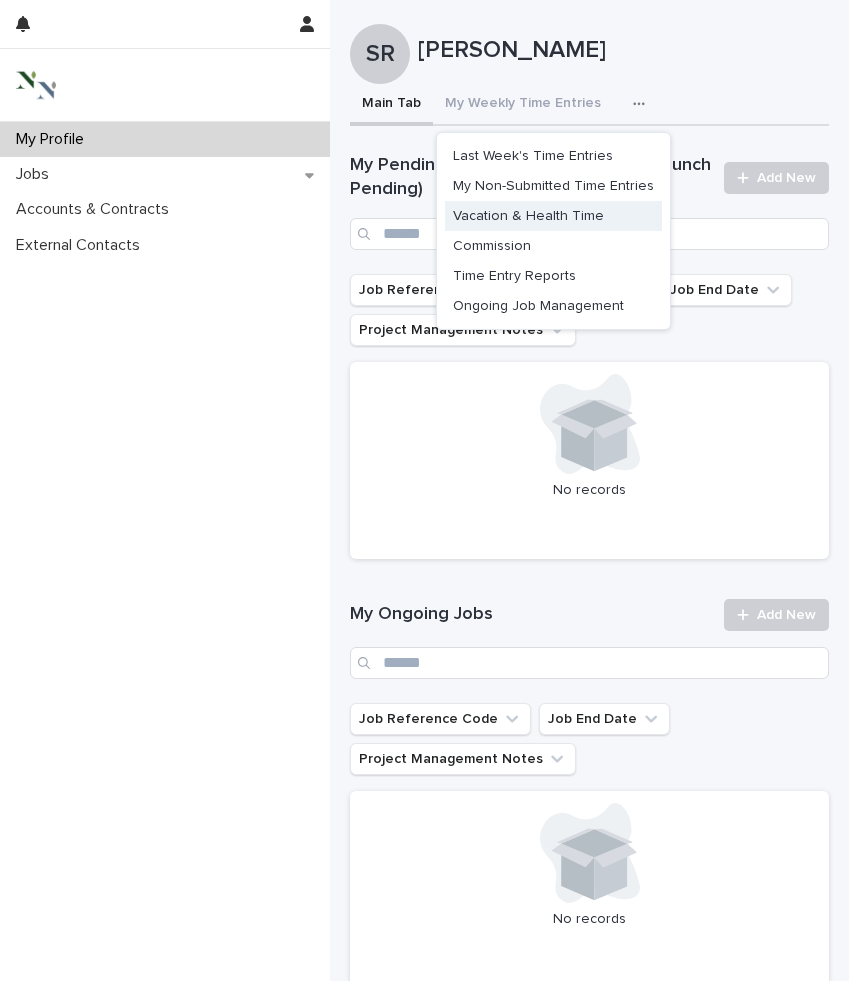 click on "Vacation & Health Time" at bounding box center (528, 216) 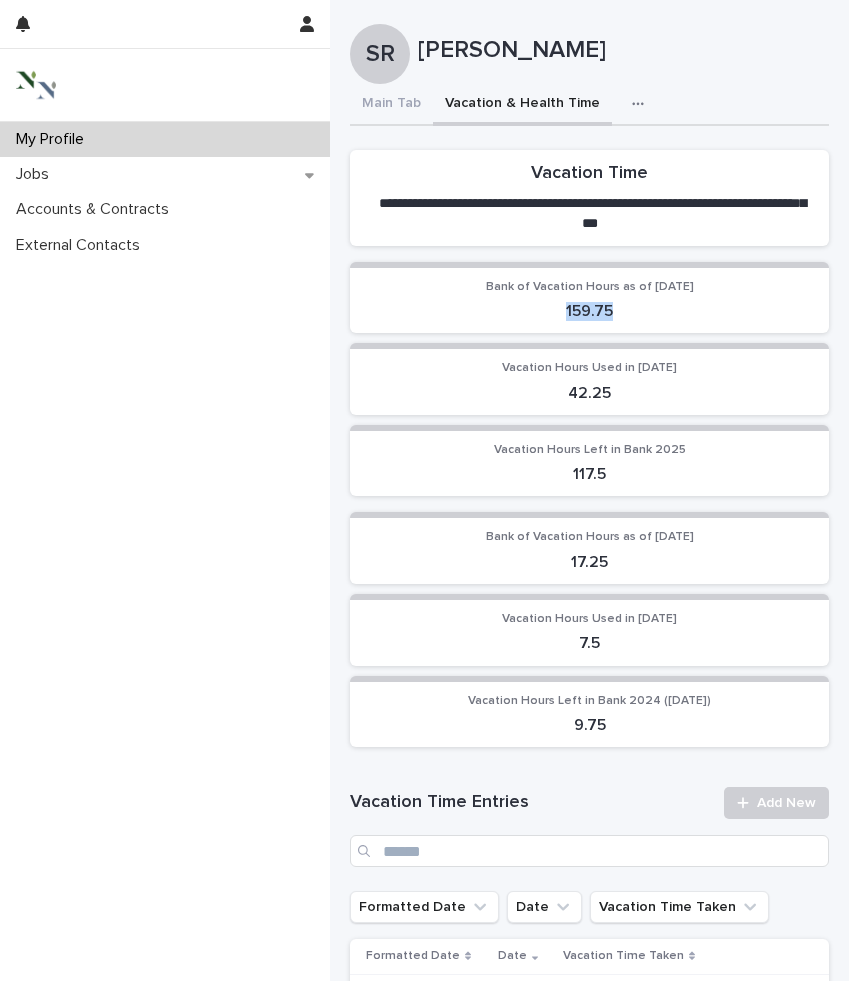 drag, startPoint x: 550, startPoint y: 310, endPoint x: 637, endPoint y: 310, distance: 87 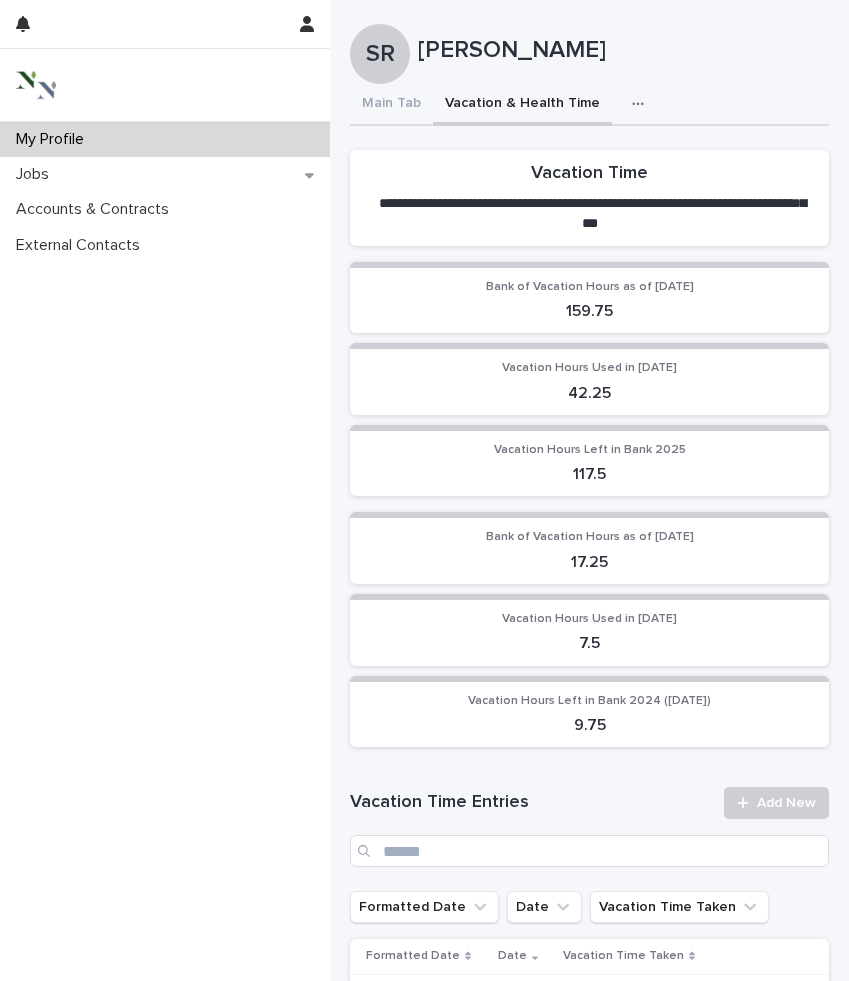 click on "42.25" at bounding box center (589, 391) 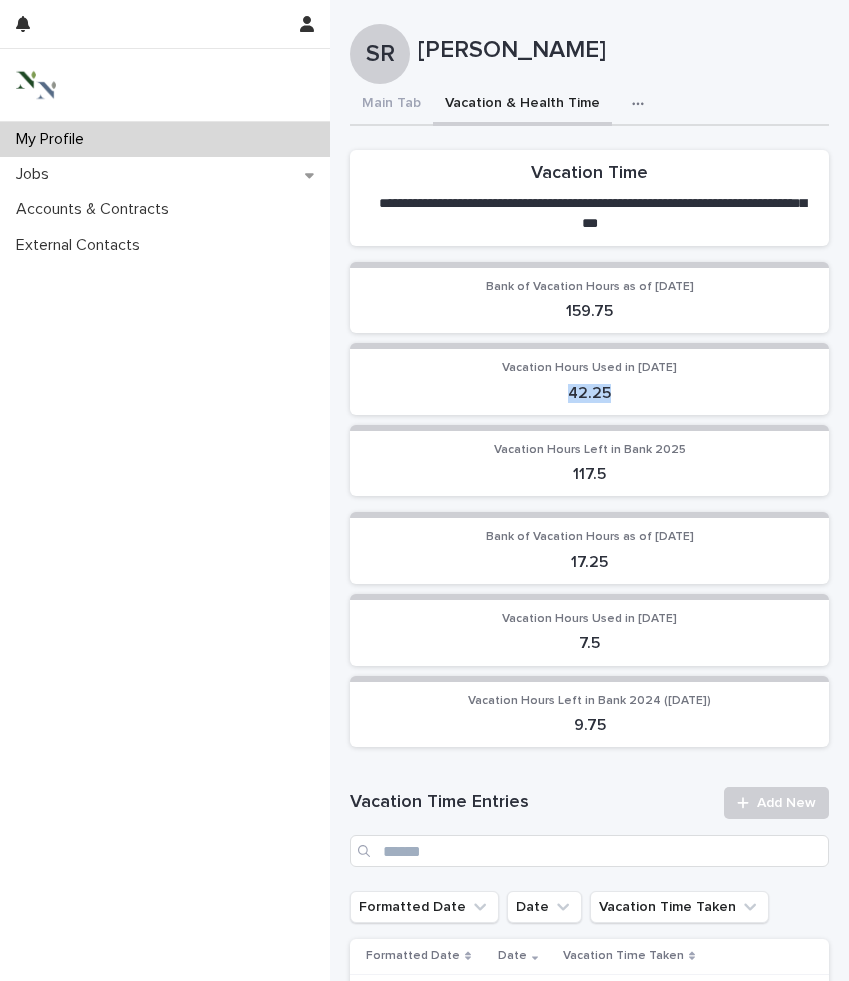 click on "42.25" at bounding box center (589, 391) 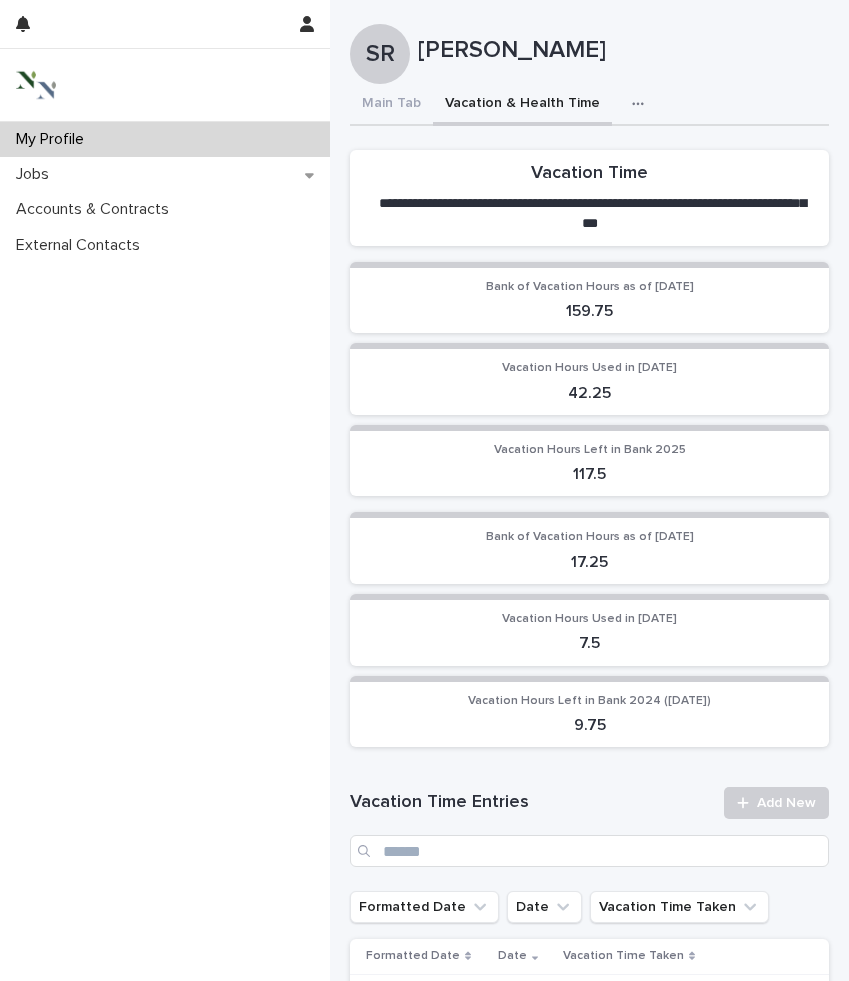 click on "Bank of Vacation Hours as of January 1, 2025 159.75 Vacation Hours Used in 2025 42.25 Vacation Hours Left in Bank 2025 117.5" at bounding box center [589, 379] 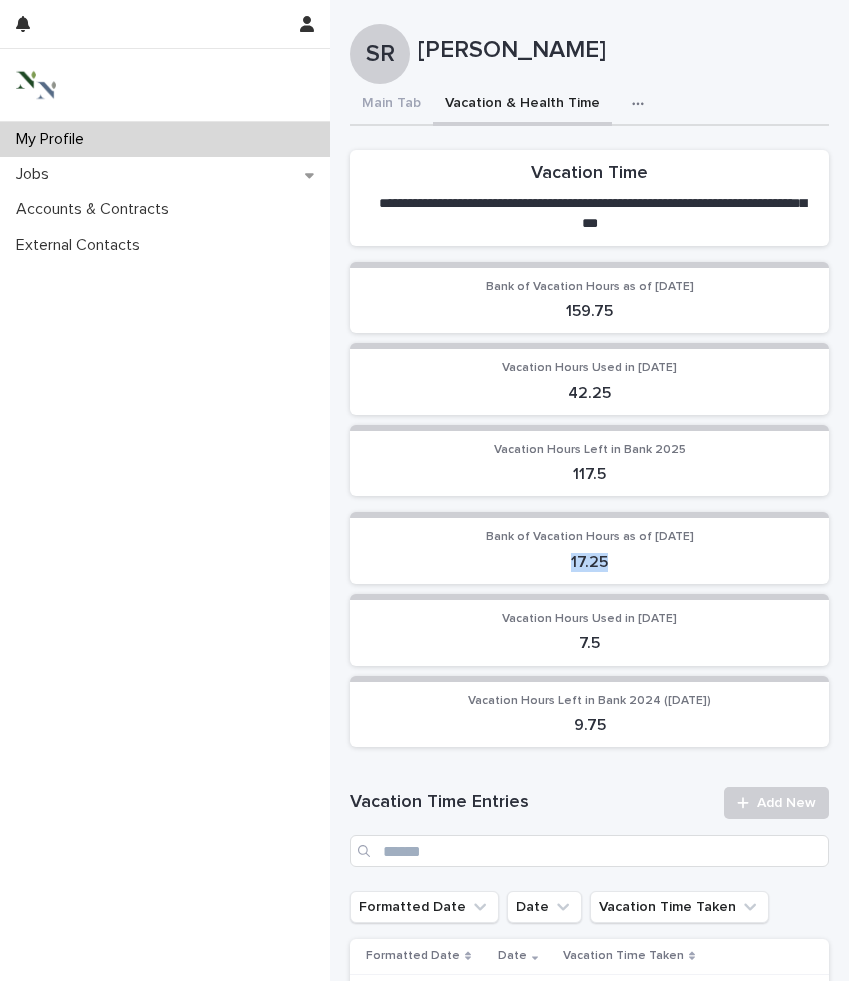 click on "17.25" at bounding box center [589, 562] 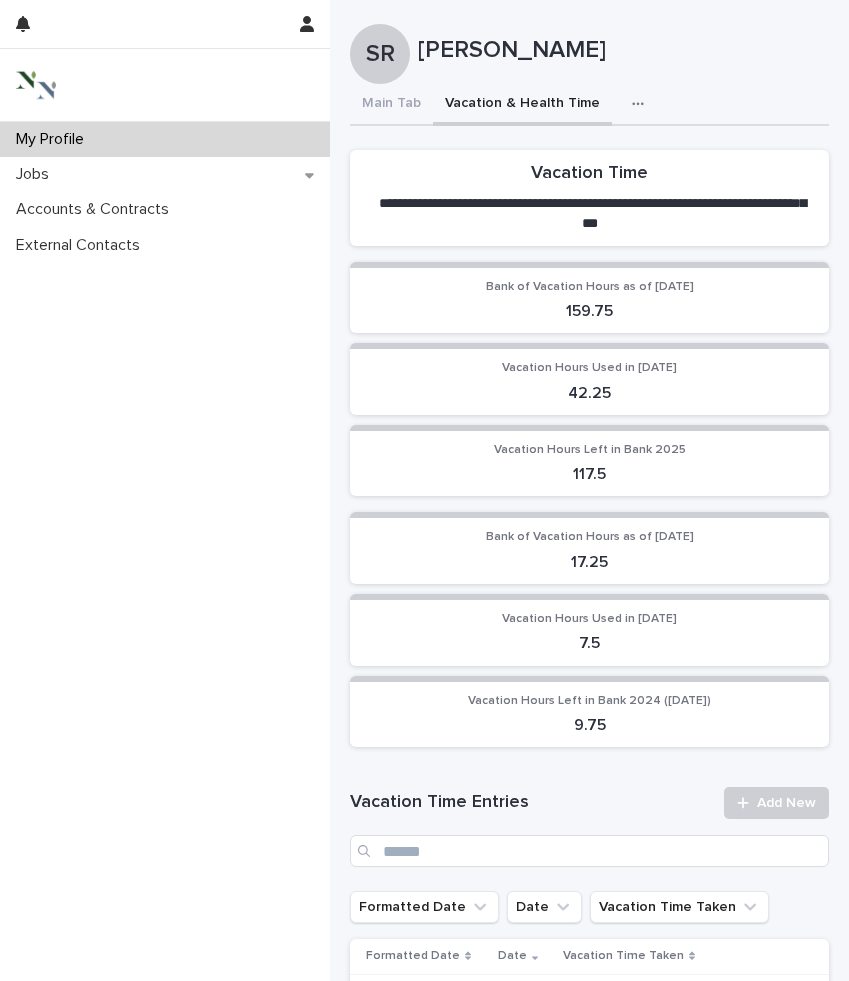 click on "Bank of Vacation Hours as of January 1, 2024" at bounding box center [589, 537] 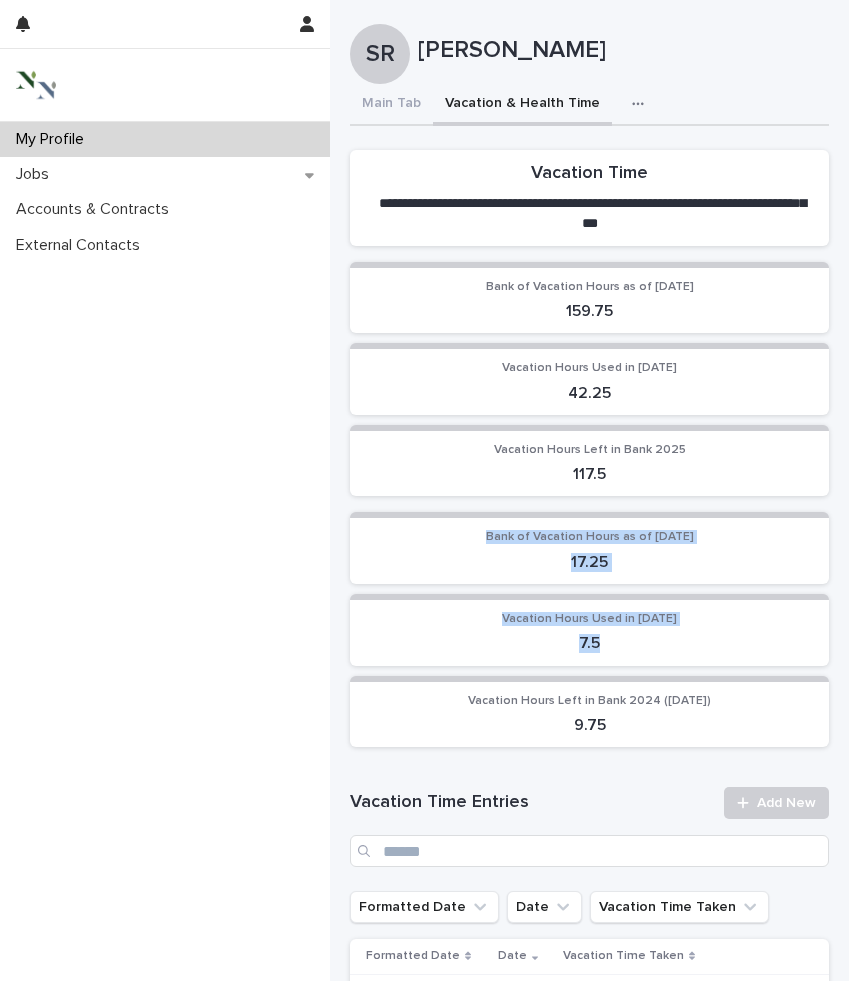 drag, startPoint x: 449, startPoint y: 536, endPoint x: 616, endPoint y: 643, distance: 198.33809 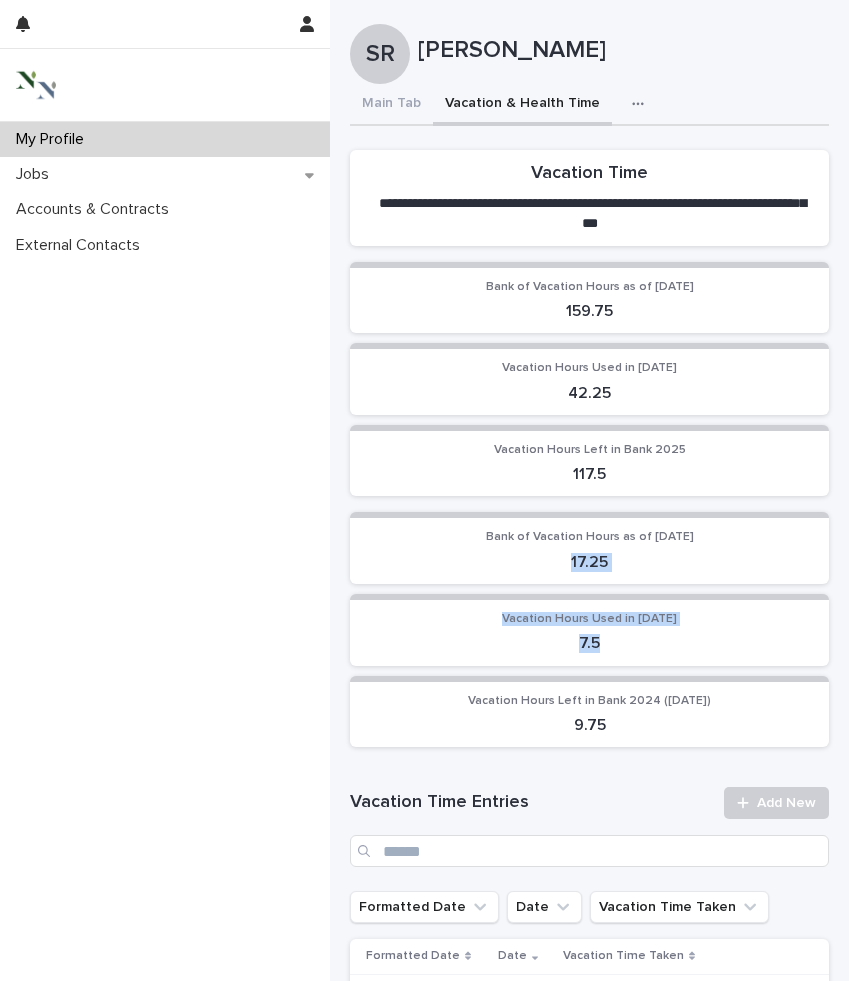 drag, startPoint x: 616, startPoint y: 643, endPoint x: 530, endPoint y: 559, distance: 120.21647 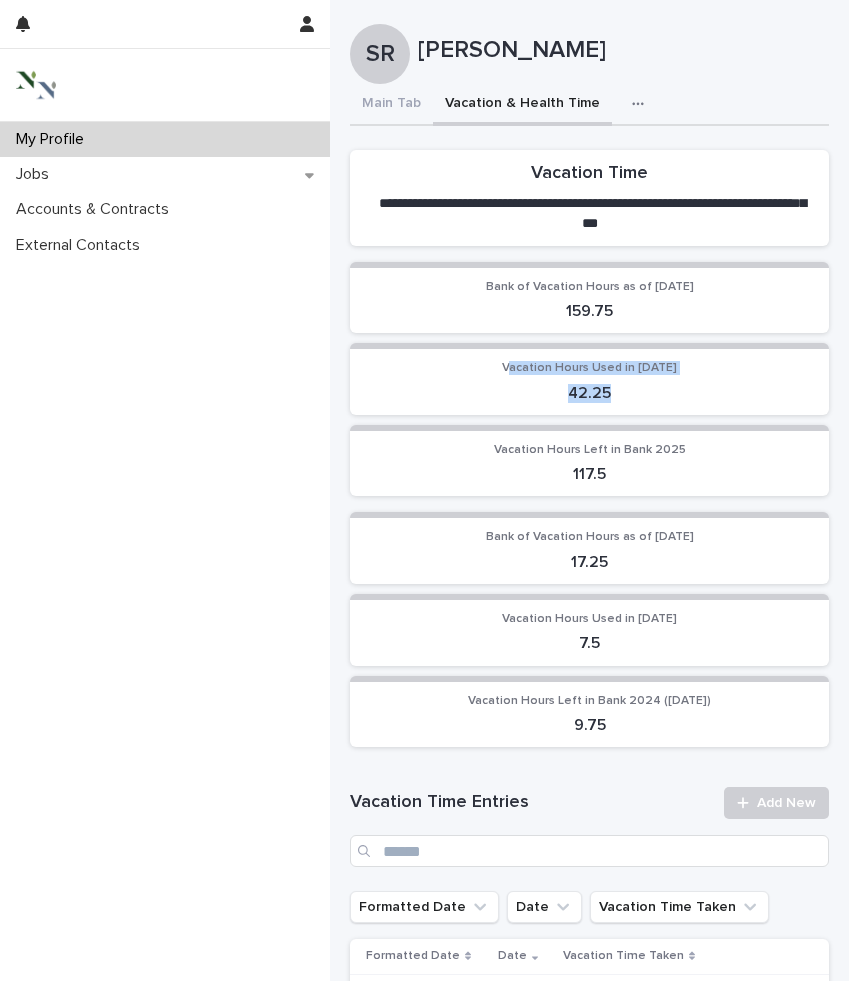 drag, startPoint x: 508, startPoint y: 365, endPoint x: 607, endPoint y: 406, distance: 107.15409 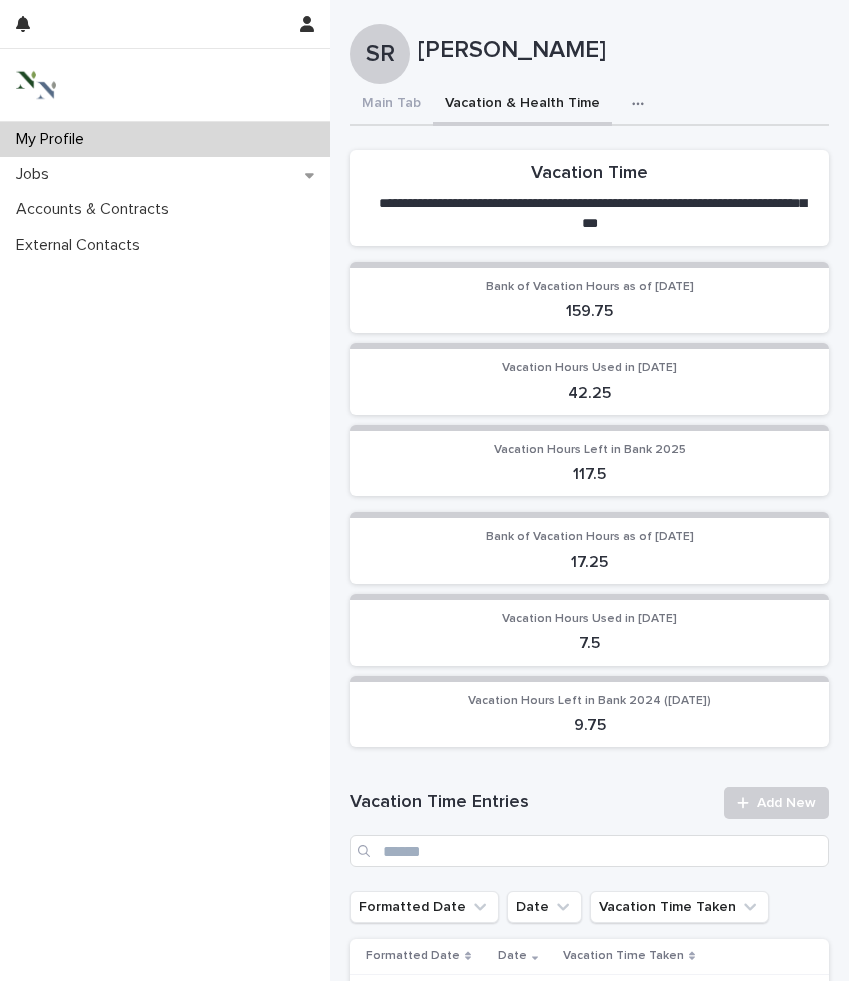 click on "Vacation Hours Used in 2025 42.25" at bounding box center (589, 379) 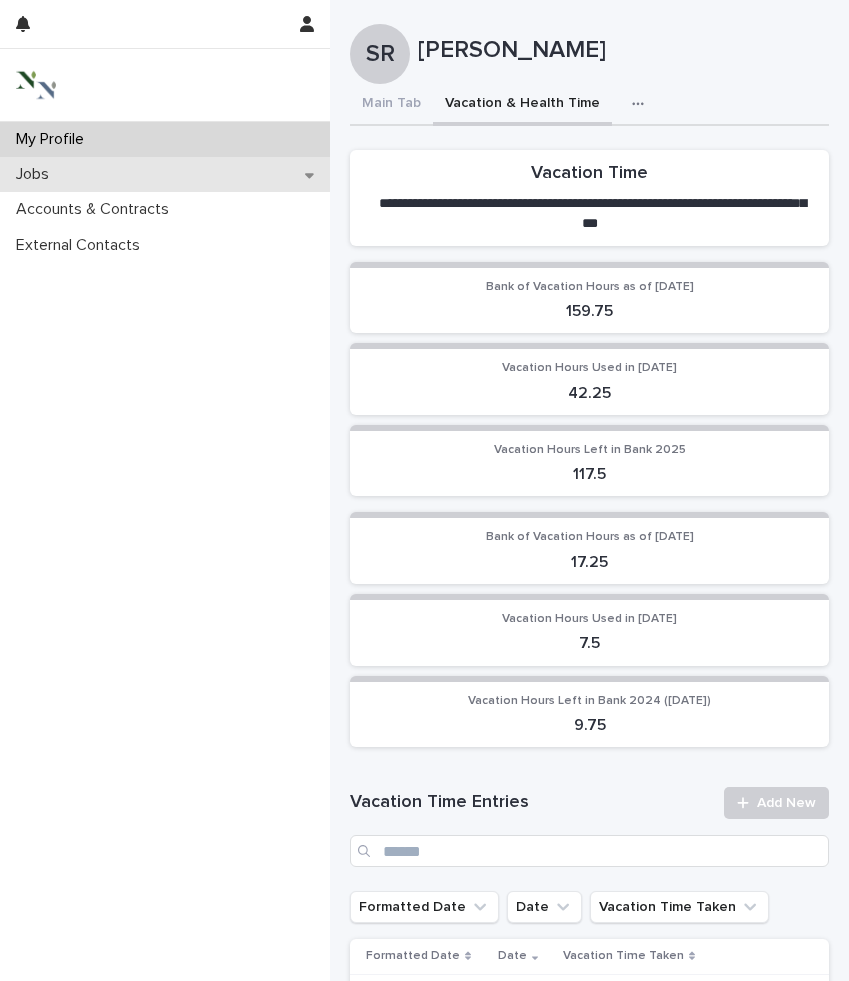 click on "Jobs" at bounding box center [165, 174] 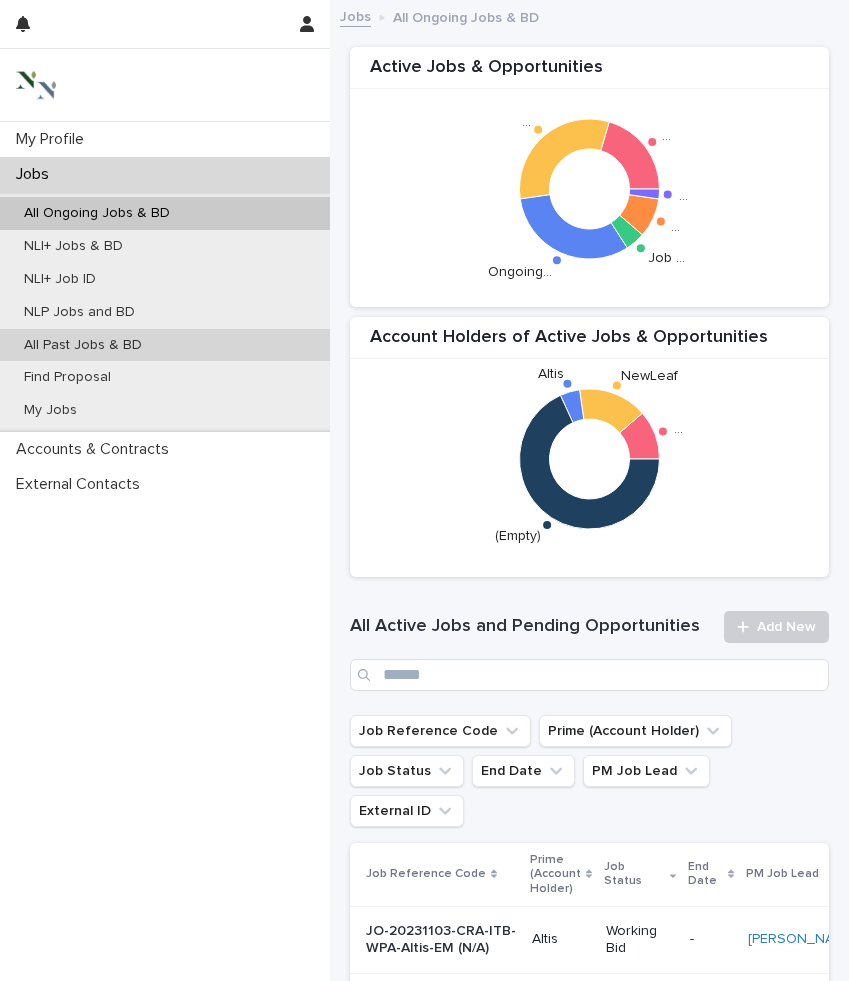 click on "All Past Jobs & BD" at bounding box center [83, 345] 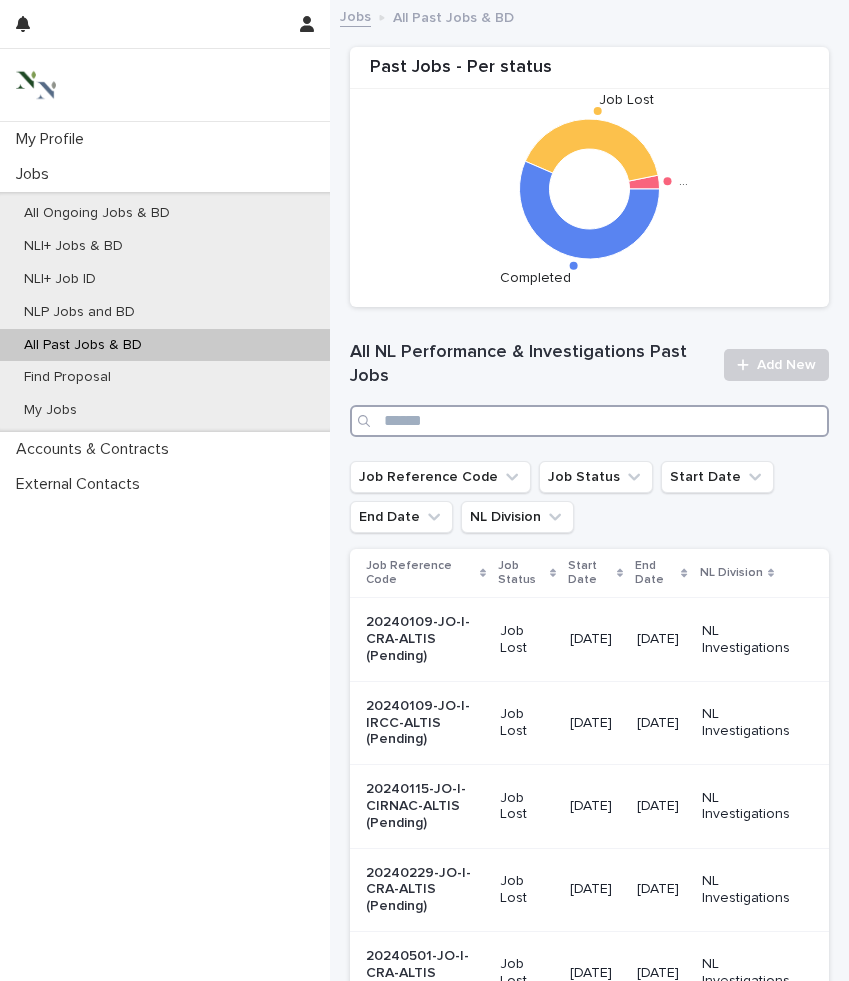 click at bounding box center (589, 421) 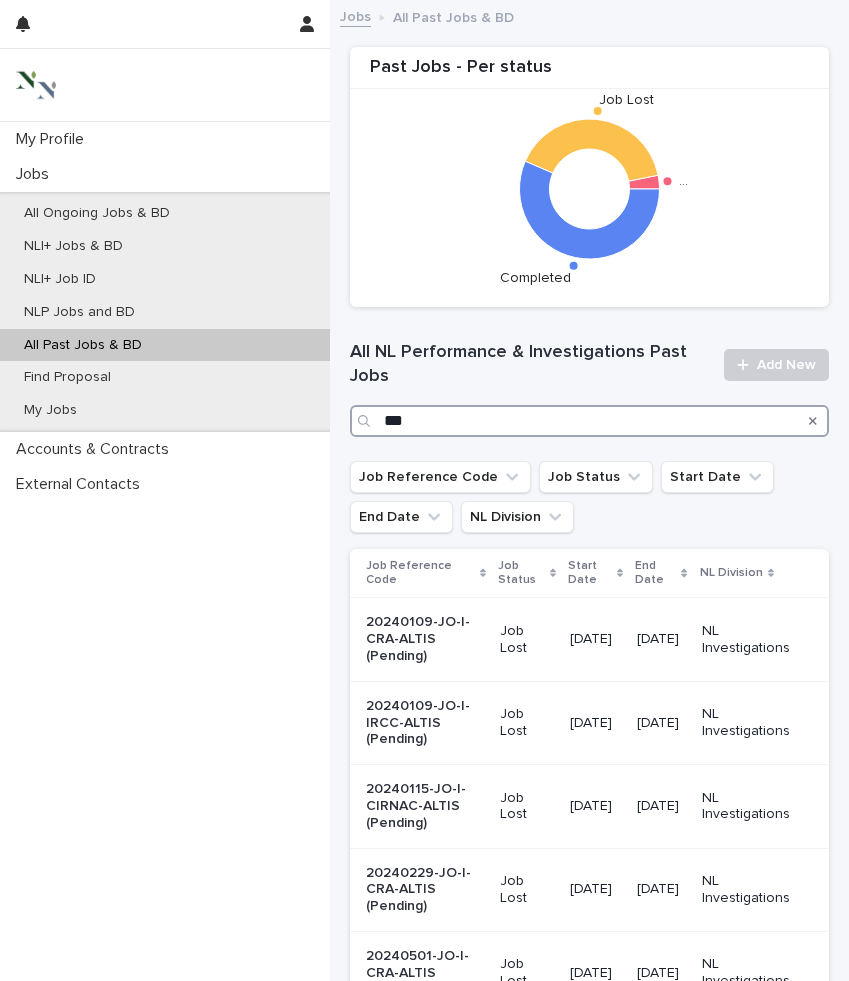 type on "***" 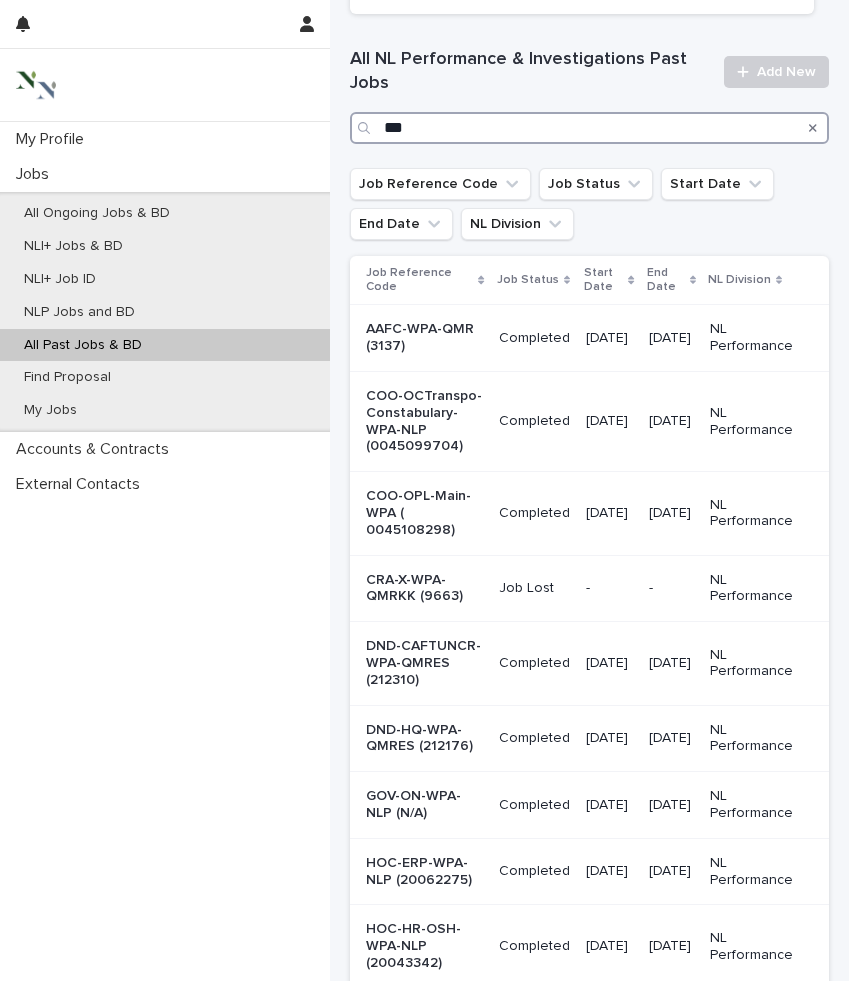 scroll, scrollTop: 294, scrollLeft: 0, axis: vertical 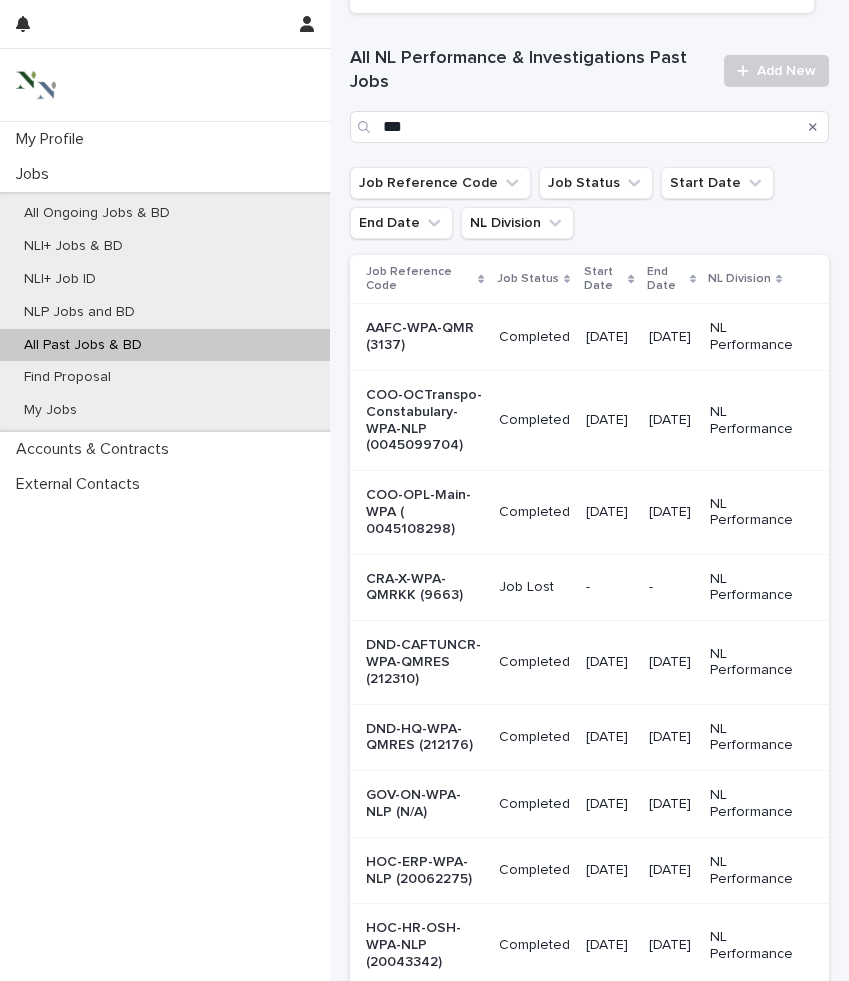 click on "DND-CAFTUNCR-WPA-QMRES (212310)" at bounding box center (424, 662) 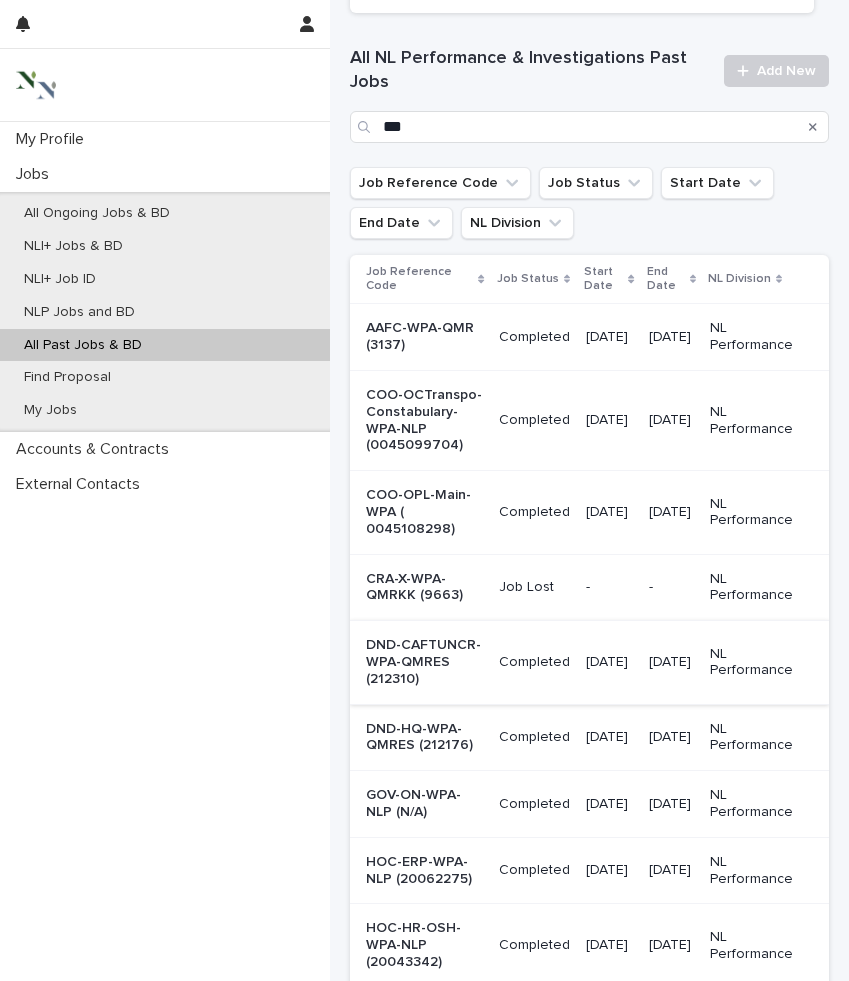 scroll, scrollTop: 0, scrollLeft: 0, axis: both 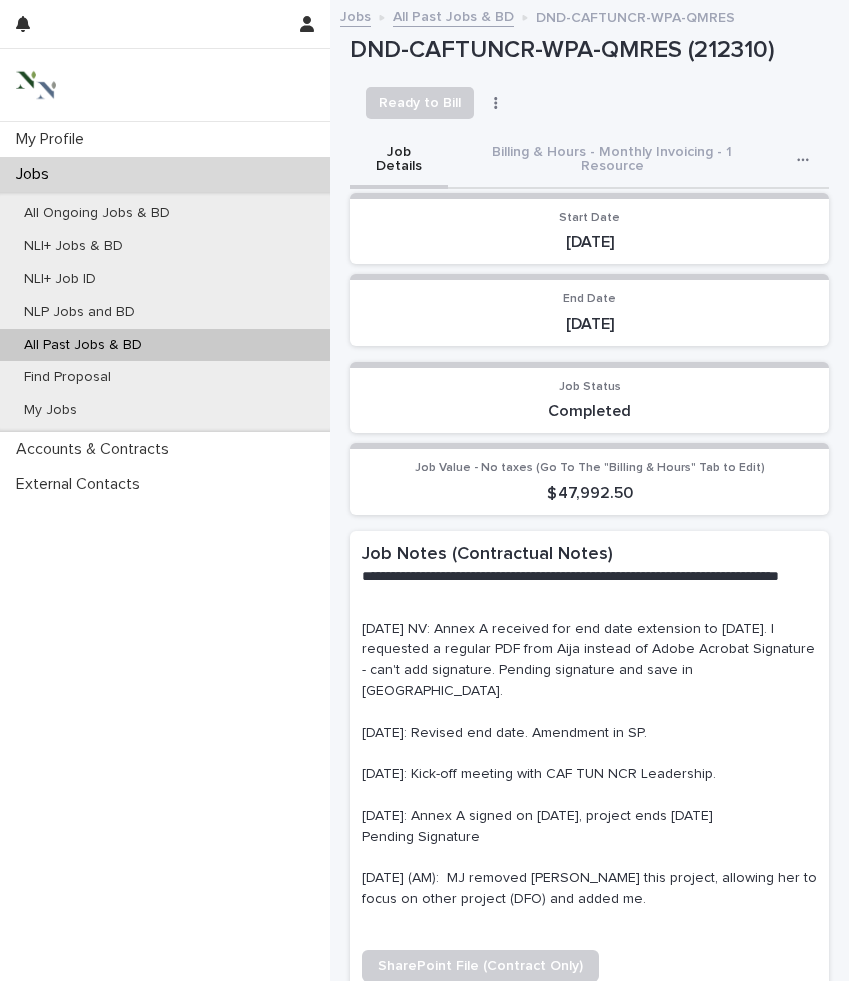 click on "May 13, 2022" at bounding box center (589, 324) 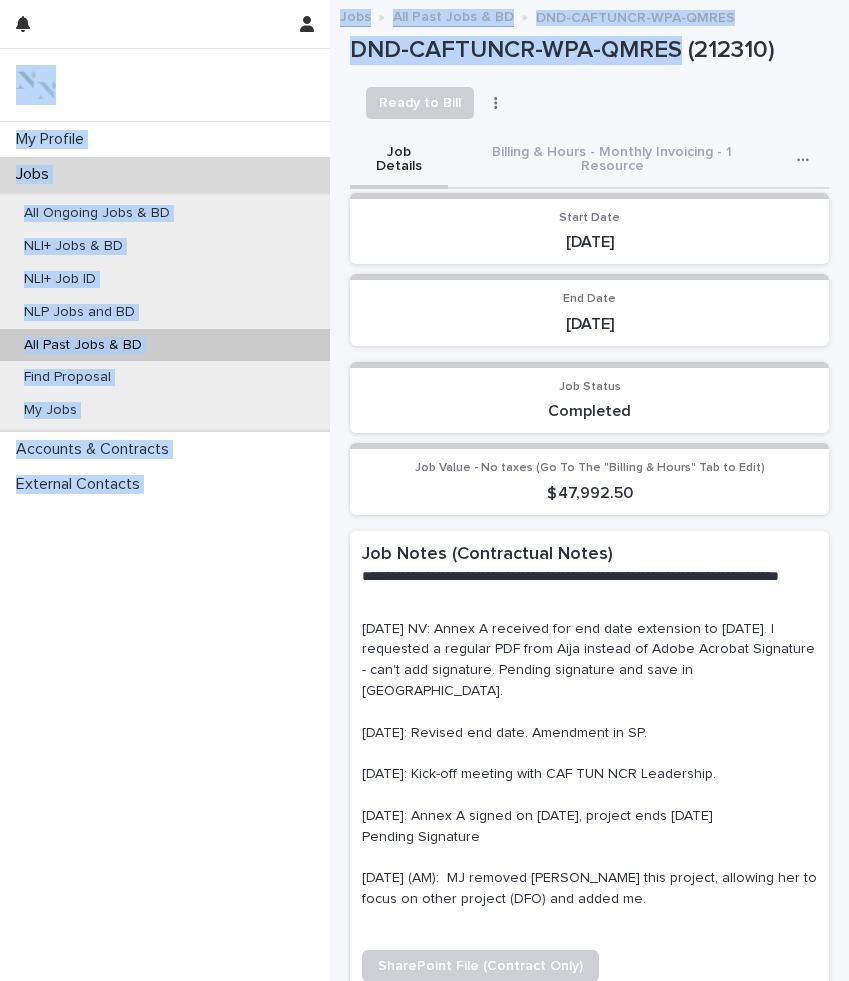 drag, startPoint x: 676, startPoint y: 50, endPoint x: 319, endPoint y: 48, distance: 357.0056 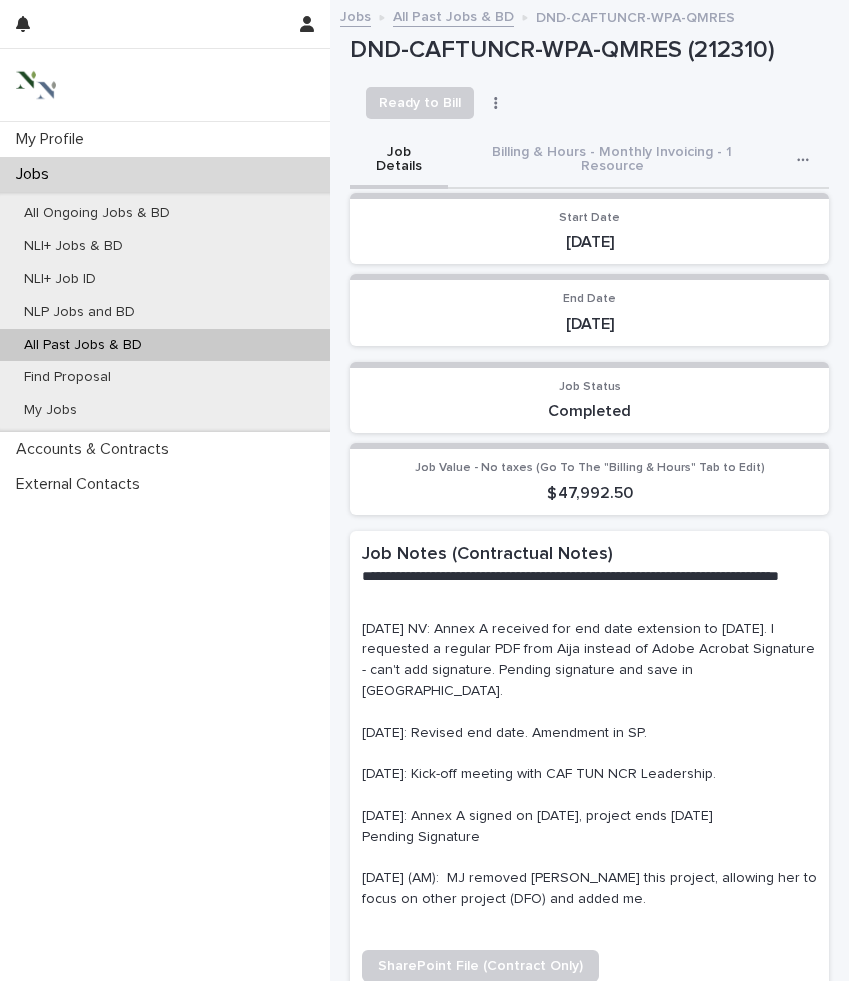 click on "DND-CAFTUNCR-WPA-QMRES (212310)" at bounding box center (589, 50) 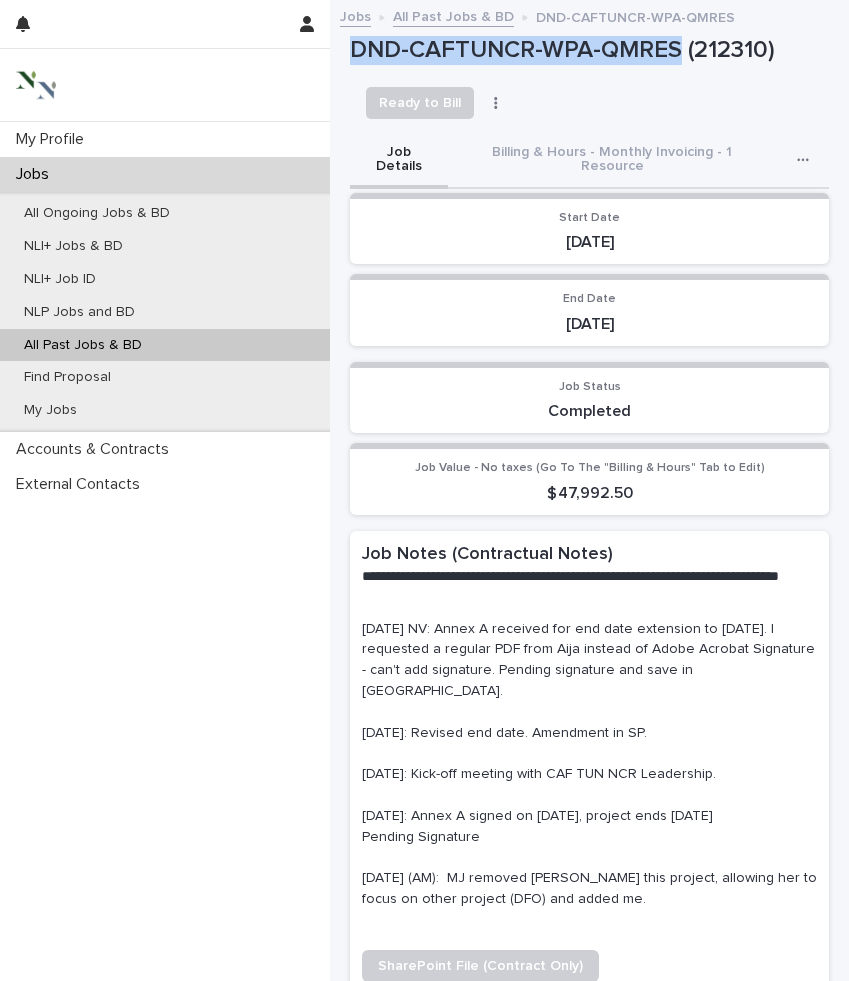 drag, startPoint x: 349, startPoint y: 52, endPoint x: 677, endPoint y: 55, distance: 328.01373 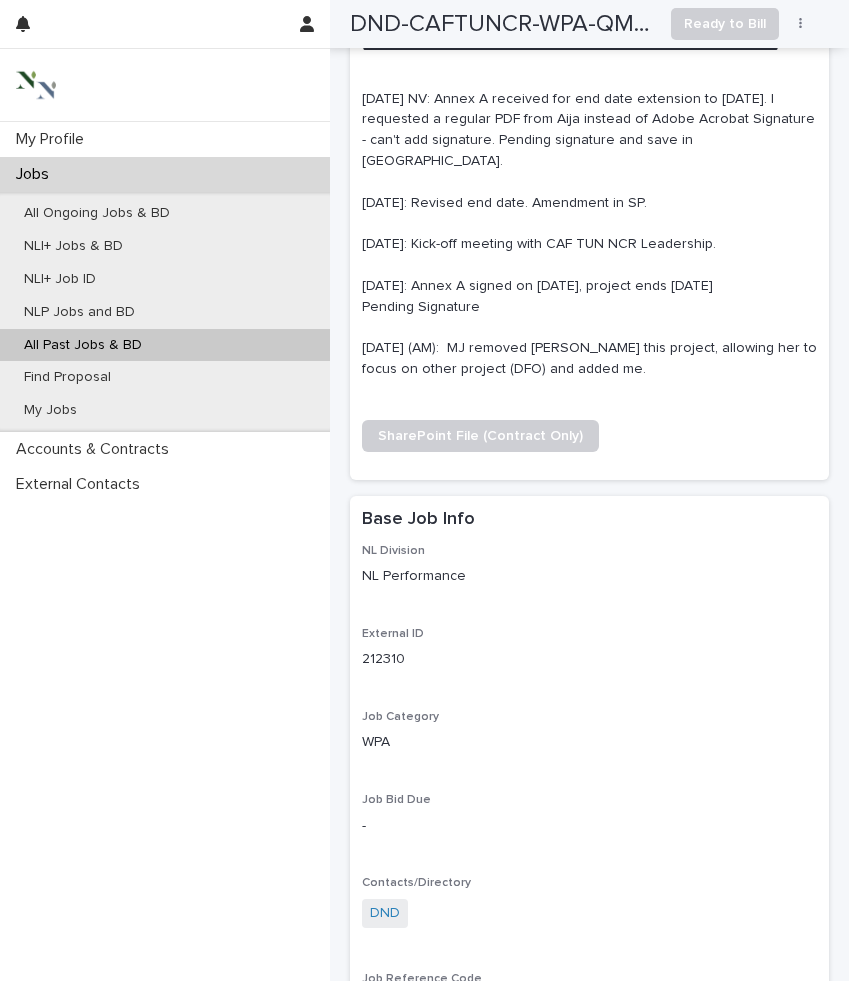 scroll, scrollTop: 532, scrollLeft: 0, axis: vertical 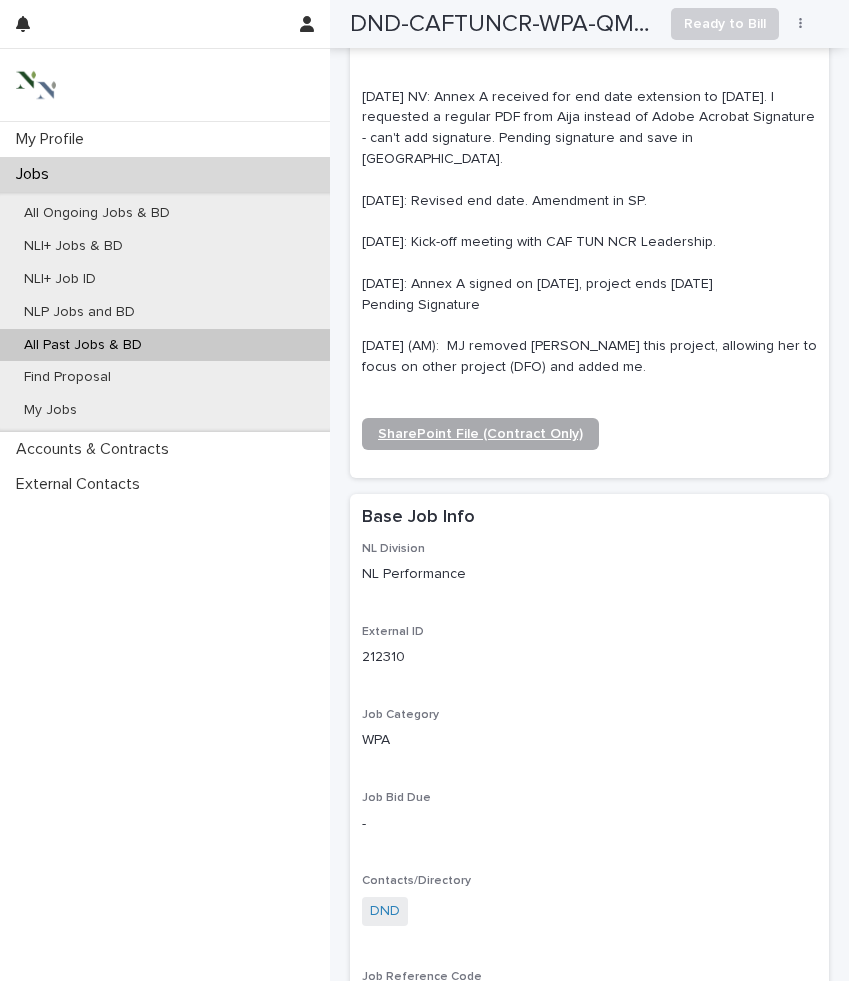 click on "SharePoint File (Contract Only)" at bounding box center (480, 434) 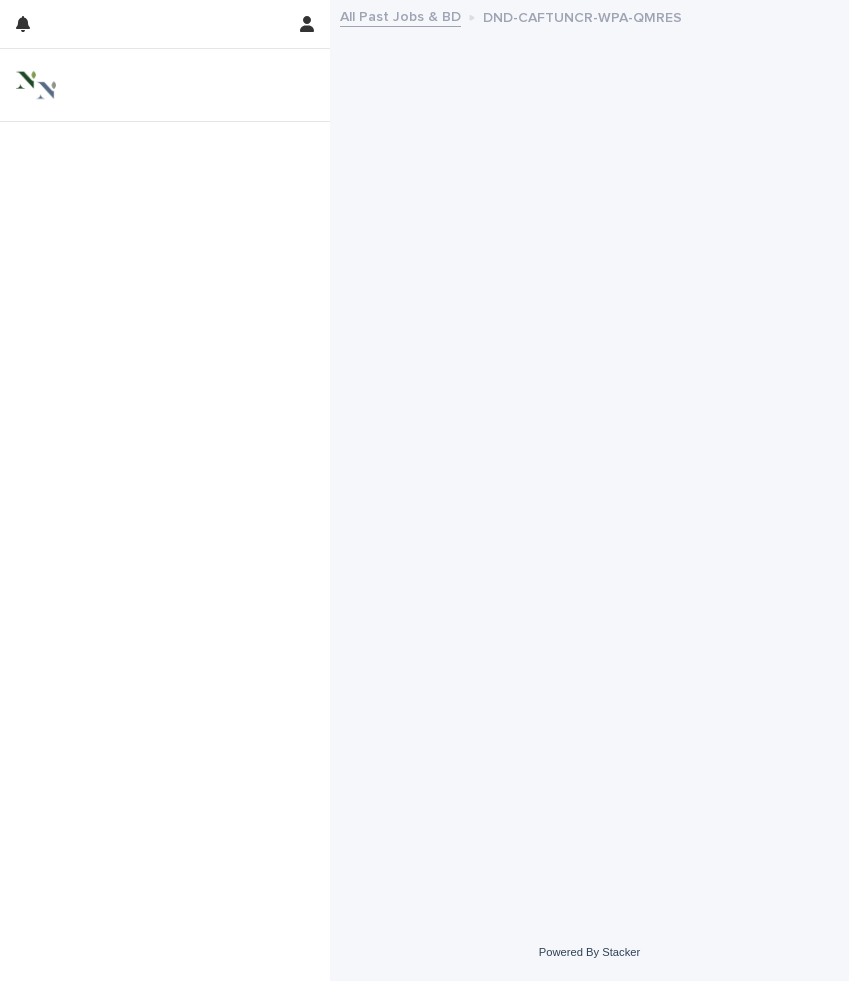 scroll, scrollTop: 0, scrollLeft: 0, axis: both 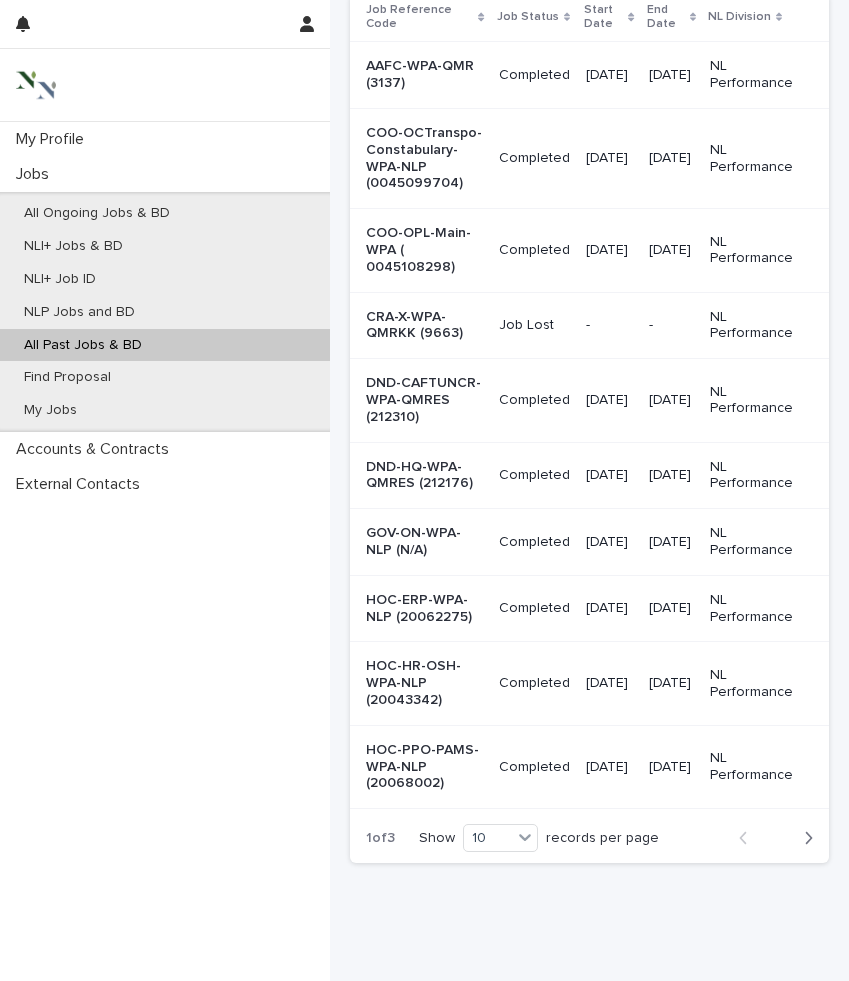 click on "GOV-ON-WPA-NLP (N/A)" at bounding box center (424, 542) 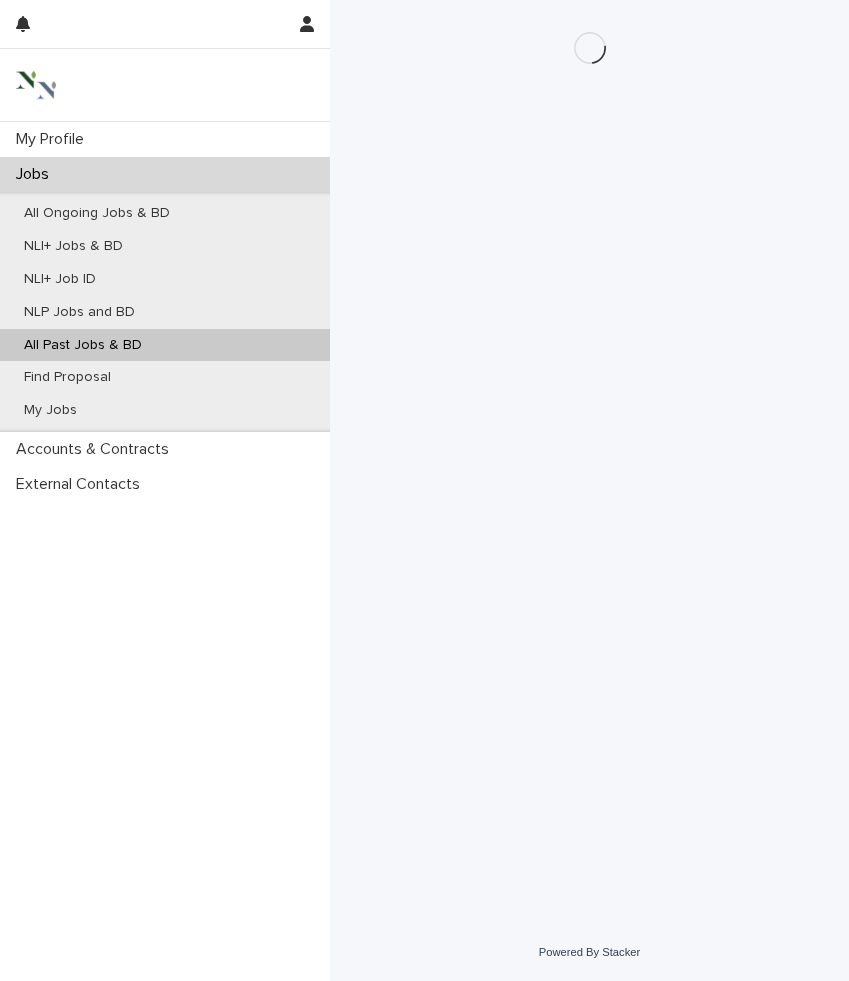 scroll, scrollTop: 0, scrollLeft: 0, axis: both 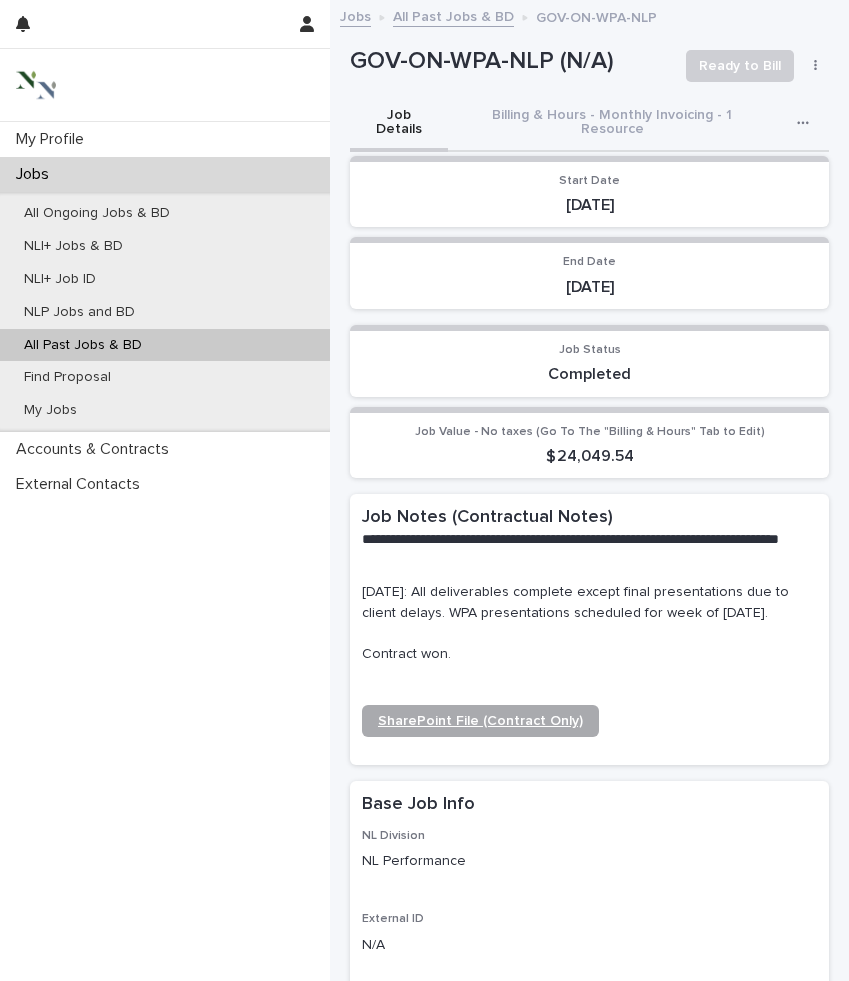 click on "SharePoint File (Contract Only)" at bounding box center [480, 721] 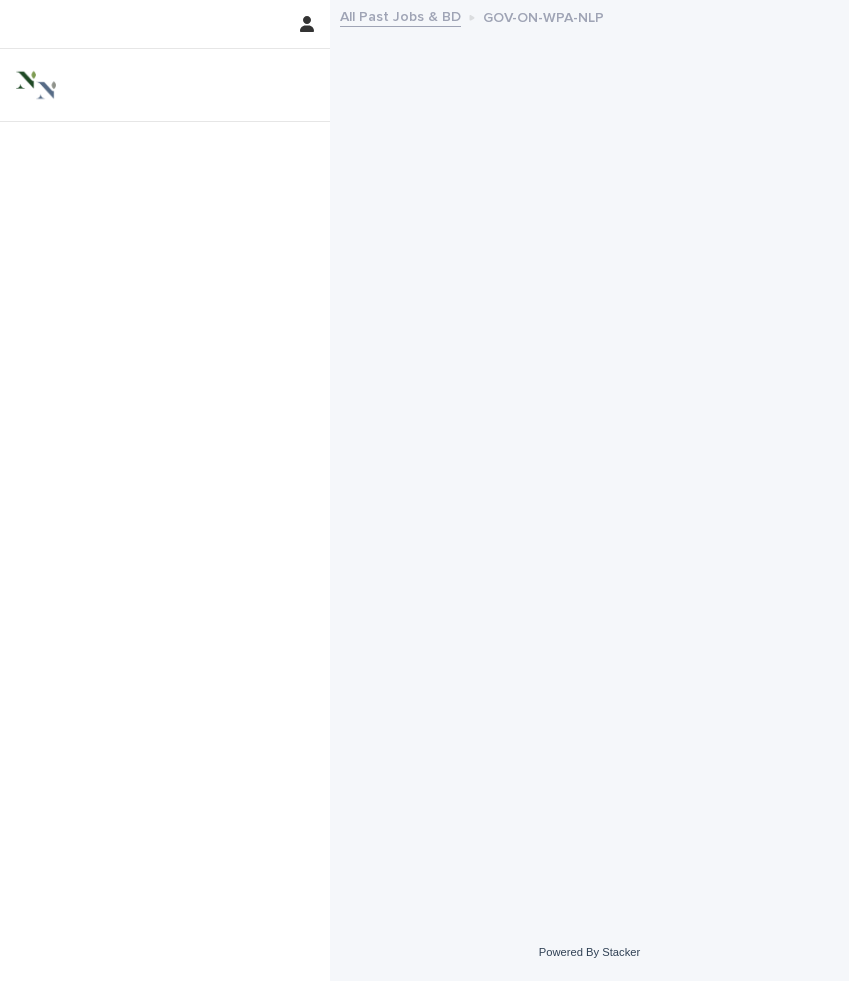 scroll, scrollTop: 0, scrollLeft: 0, axis: both 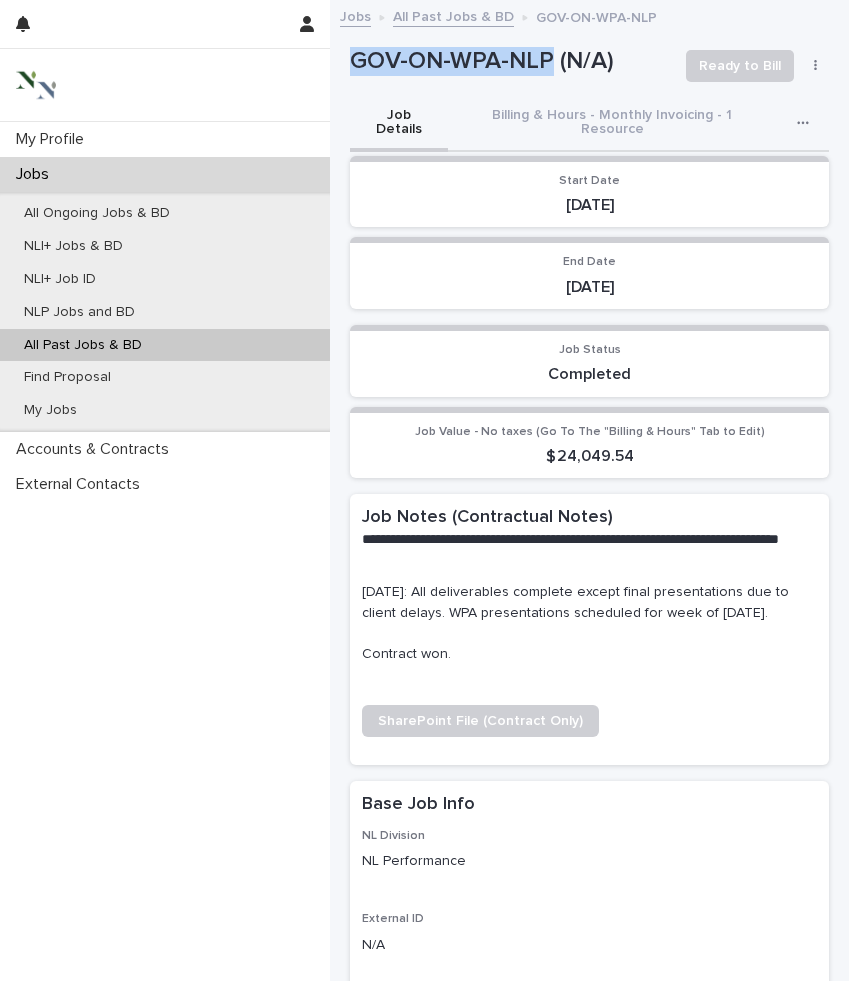 drag, startPoint x: 350, startPoint y: 59, endPoint x: 548, endPoint y: 59, distance: 198 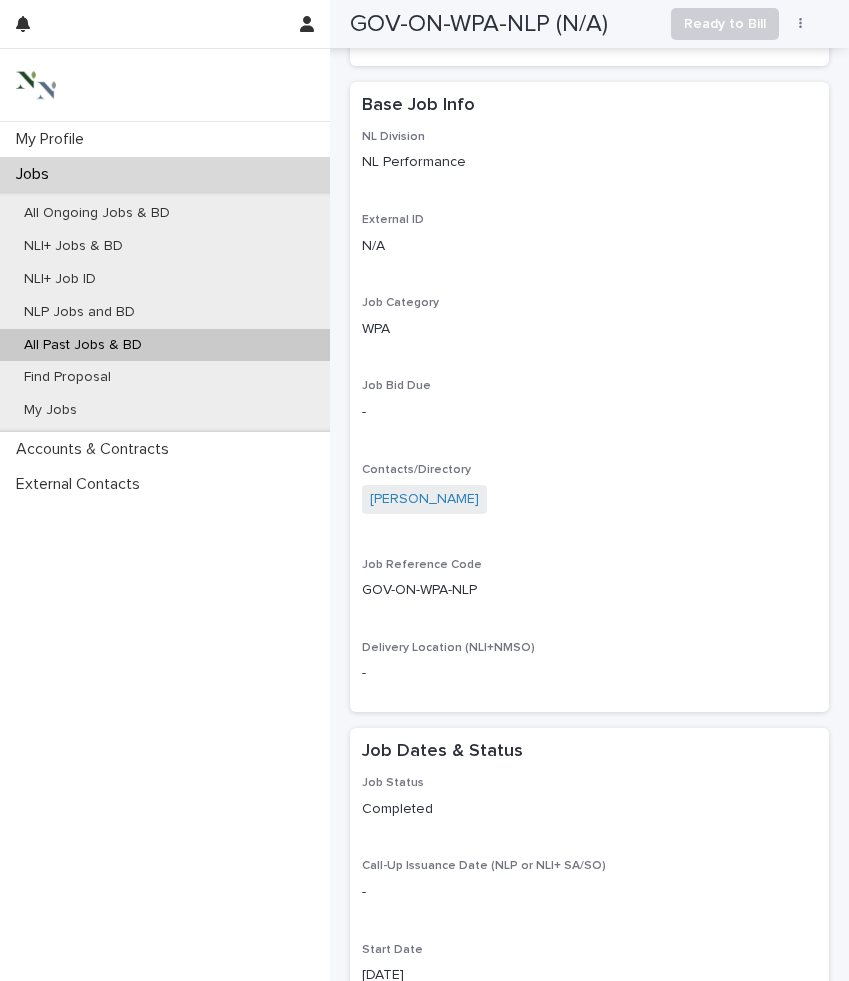 scroll, scrollTop: 0, scrollLeft: 0, axis: both 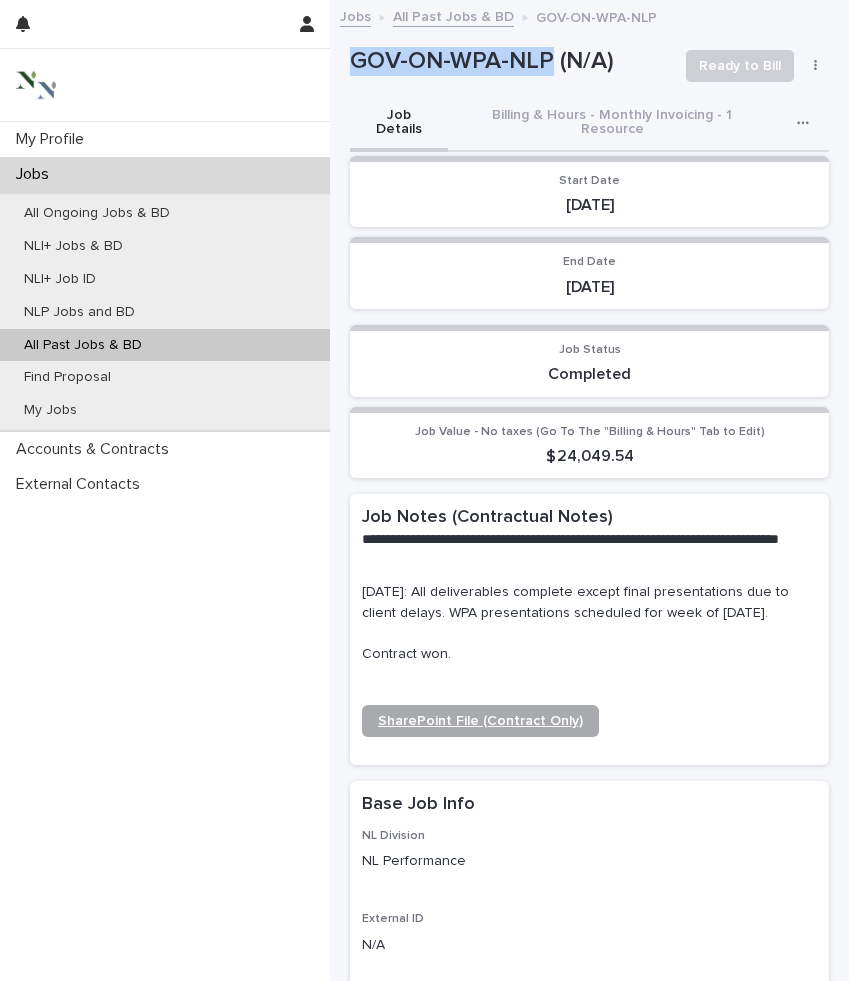 click on "SharePoint File (Contract Only)" at bounding box center (480, 721) 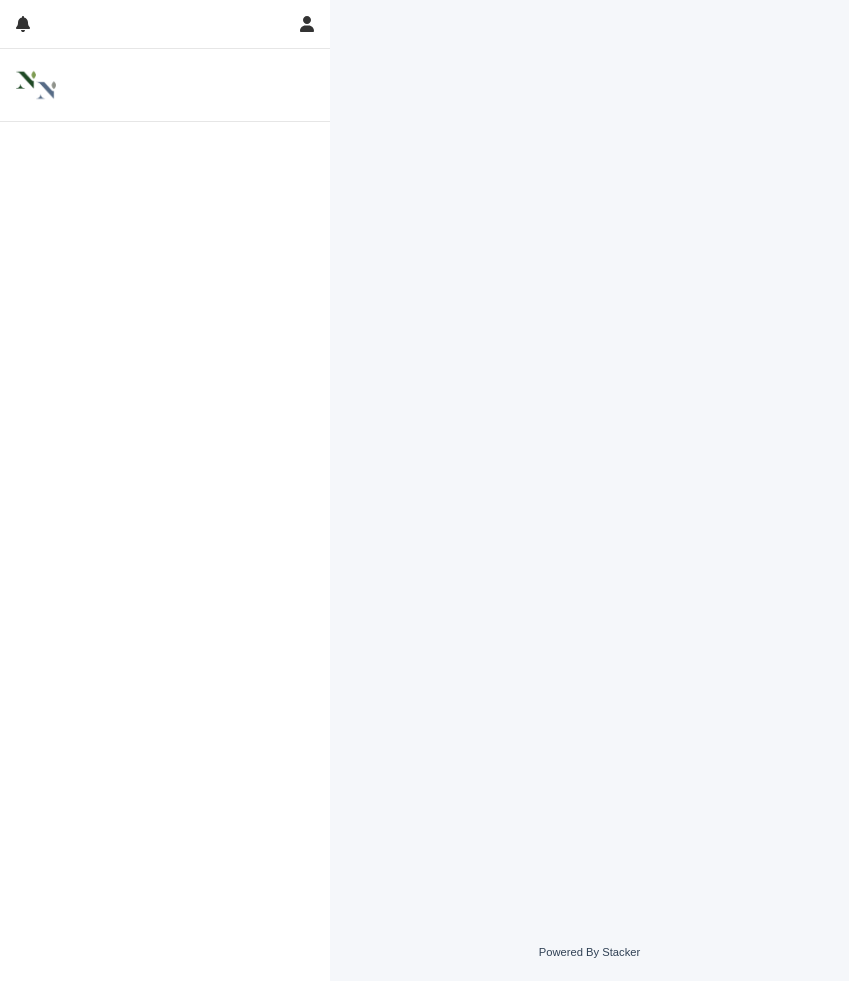 scroll, scrollTop: 0, scrollLeft: 0, axis: both 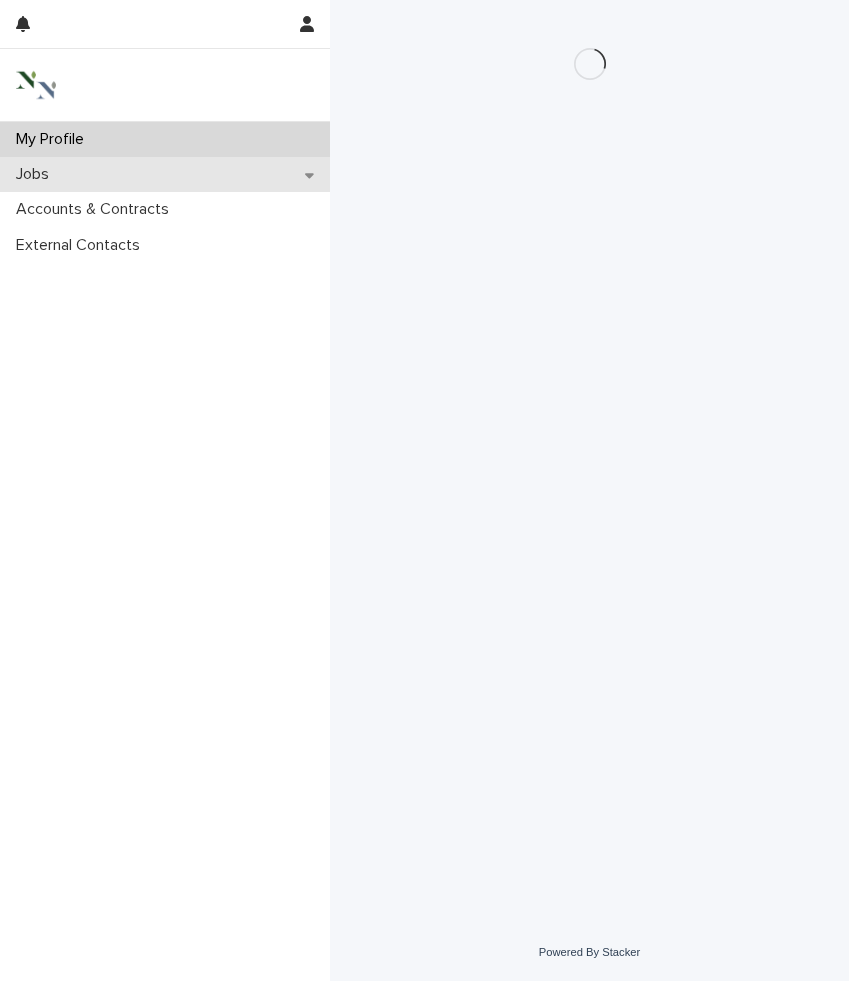 click on "Jobs" at bounding box center (165, 174) 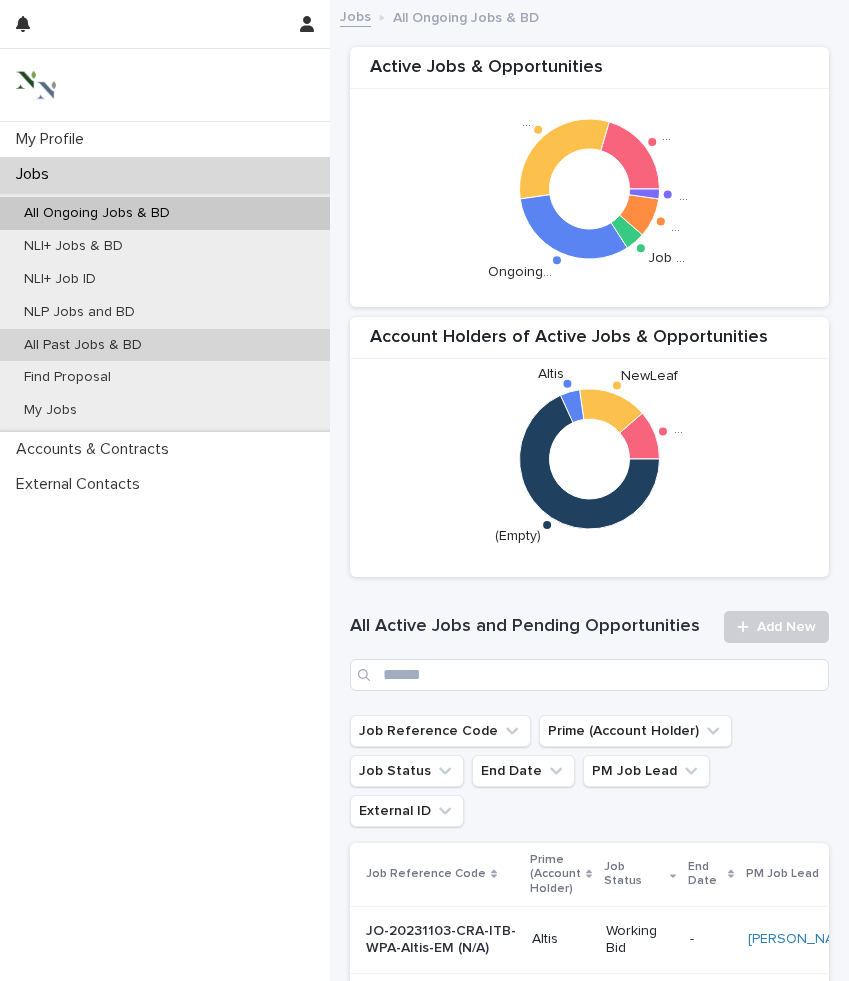 click on "All Past Jobs & BD" at bounding box center (165, 345) 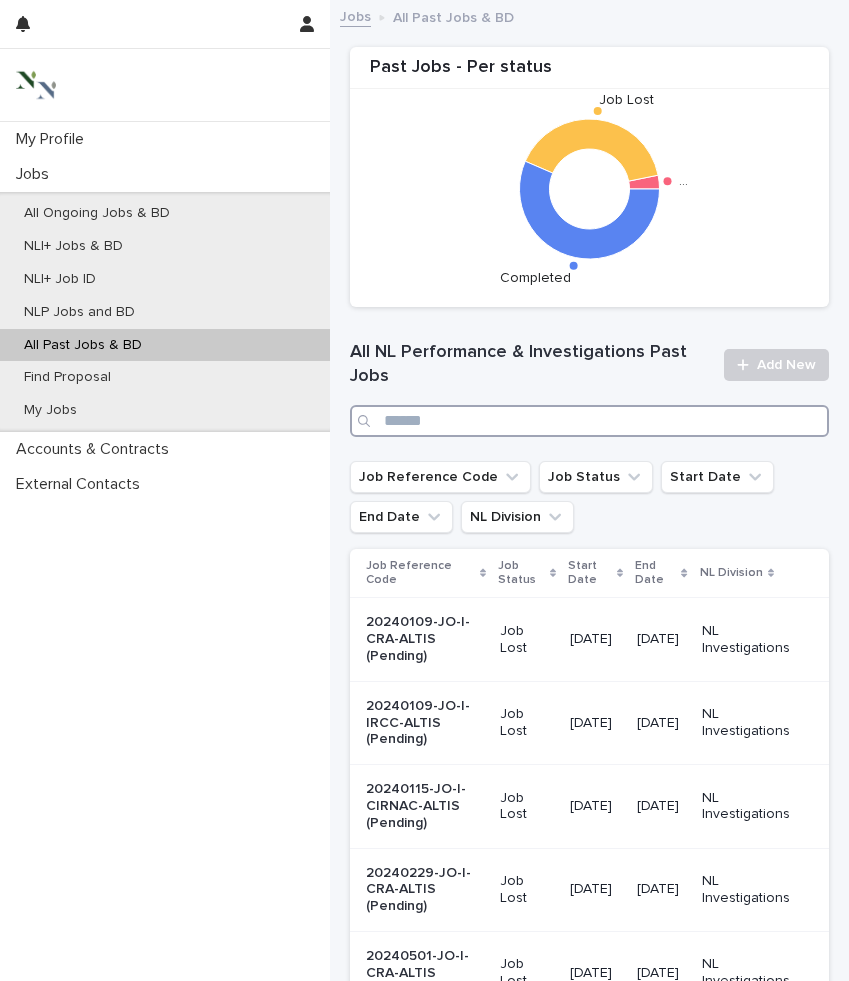 click at bounding box center [589, 421] 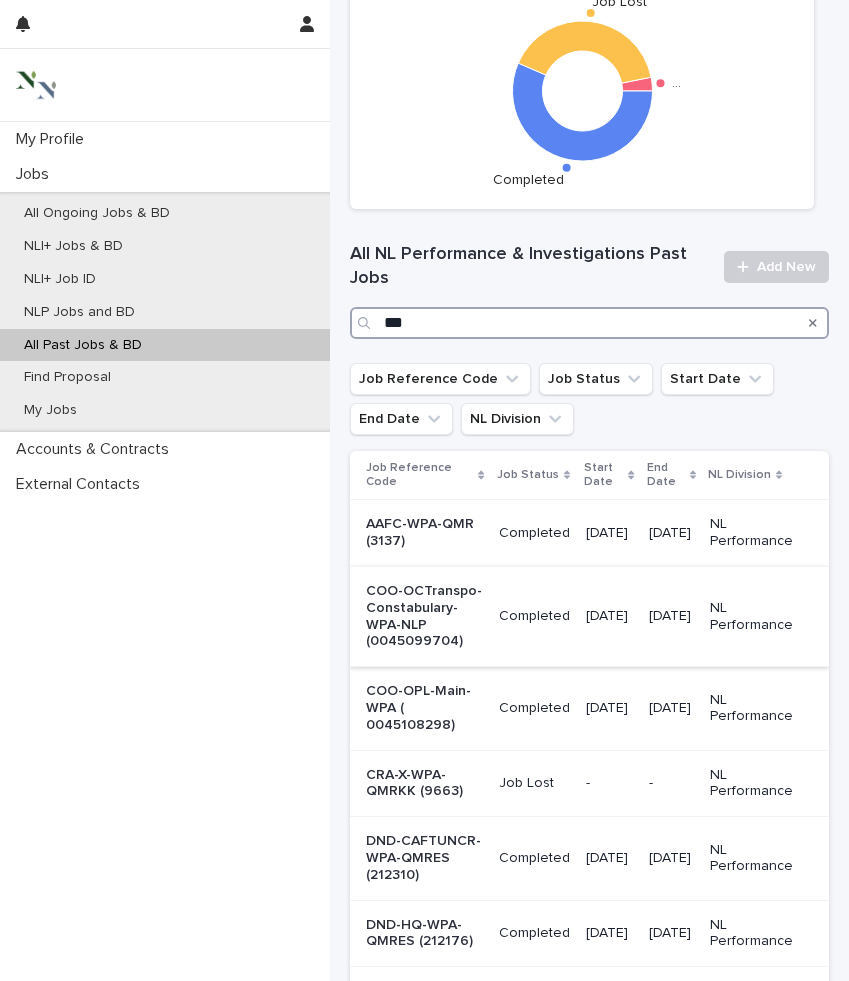 scroll, scrollTop: 98, scrollLeft: 0, axis: vertical 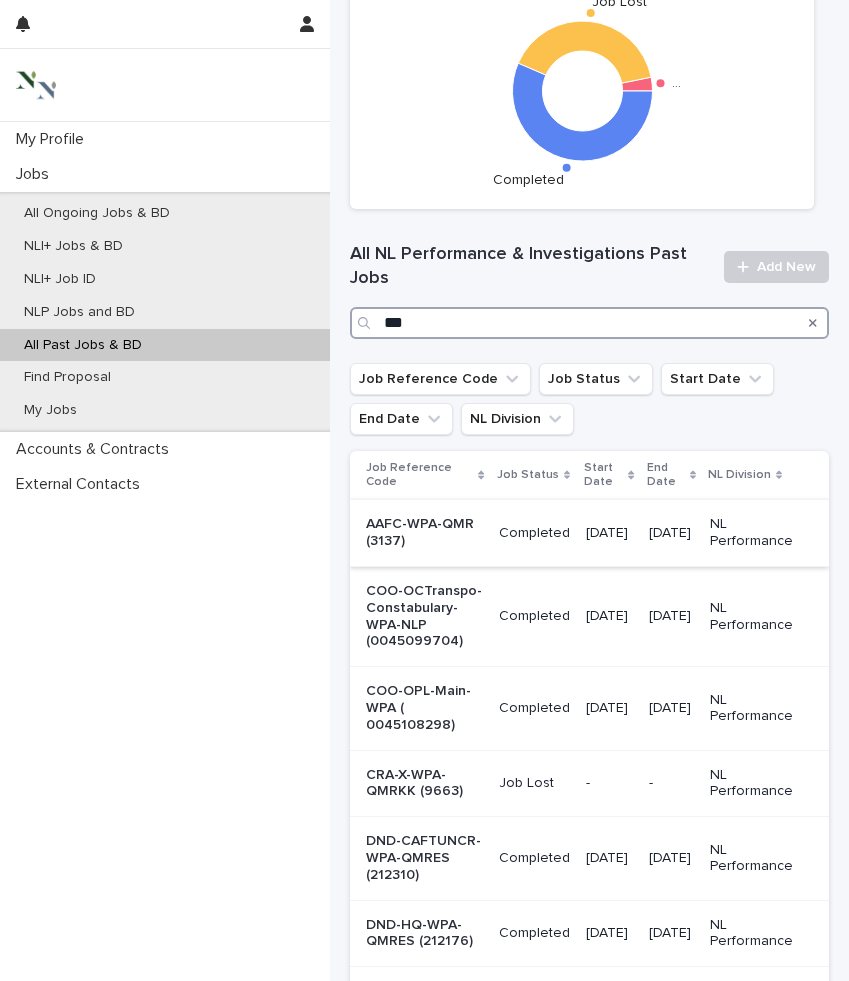 type on "***" 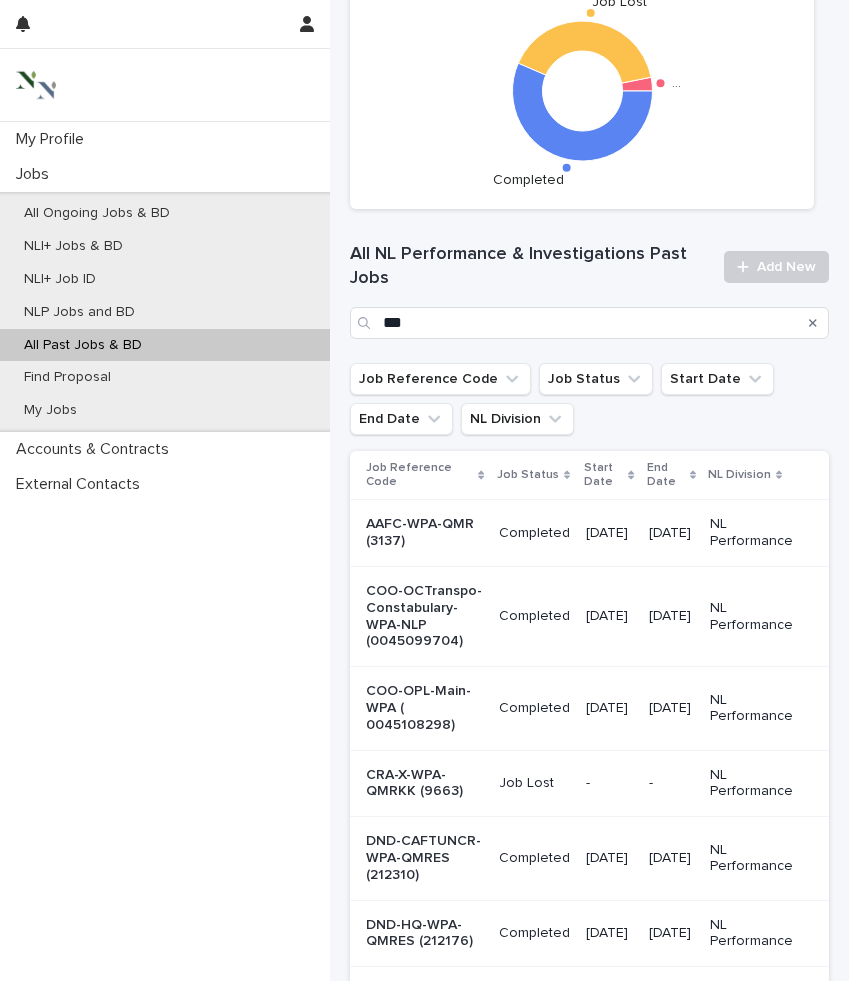 click on "AAFC-WPA-QMR (3137)" at bounding box center [424, 533] 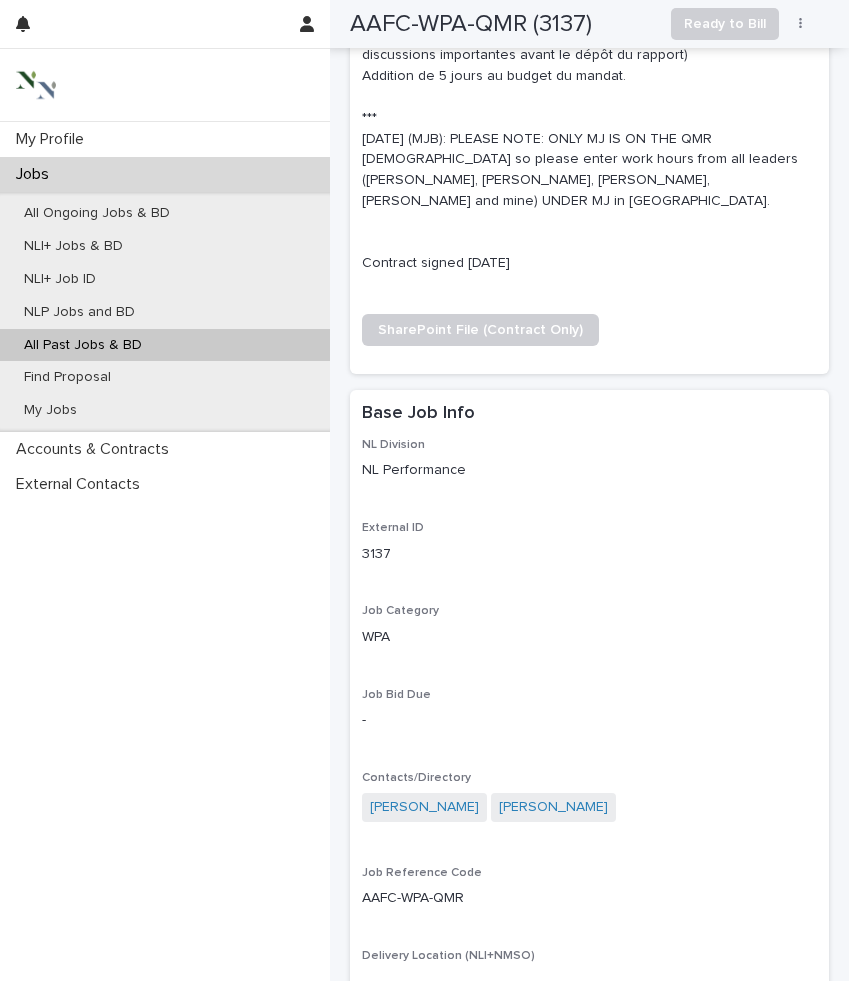 scroll, scrollTop: 0, scrollLeft: 0, axis: both 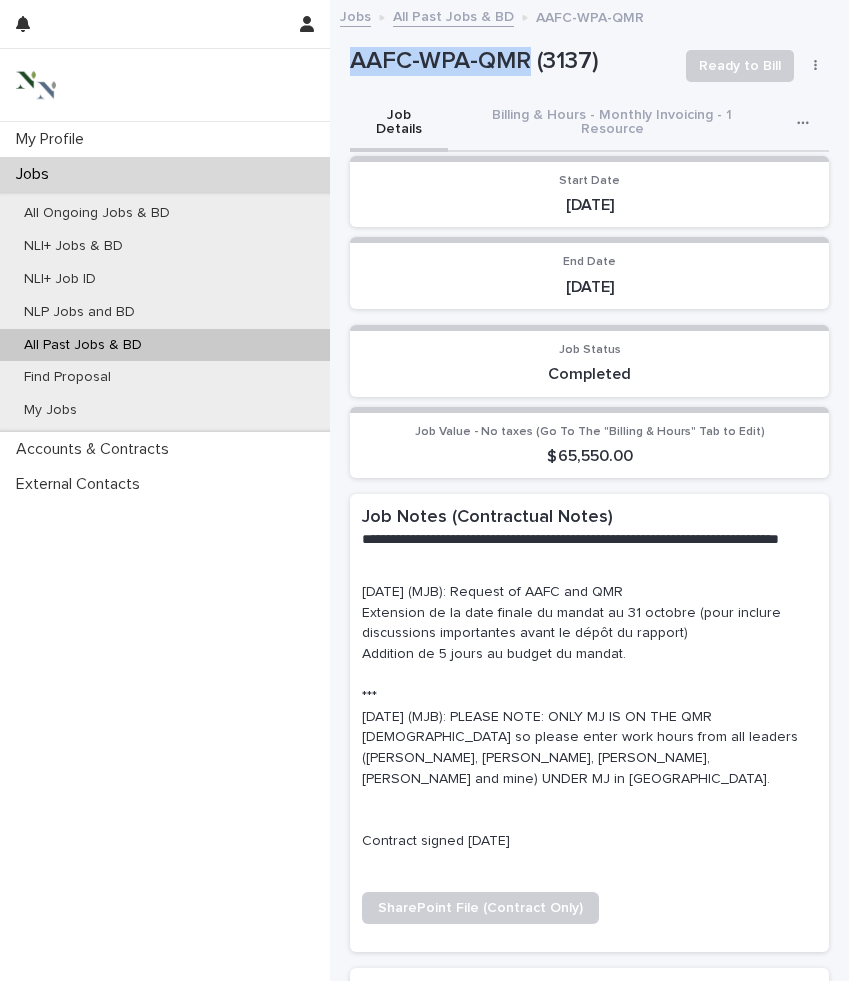 drag, startPoint x: 350, startPoint y: 60, endPoint x: 525, endPoint y: 67, distance: 175.13994 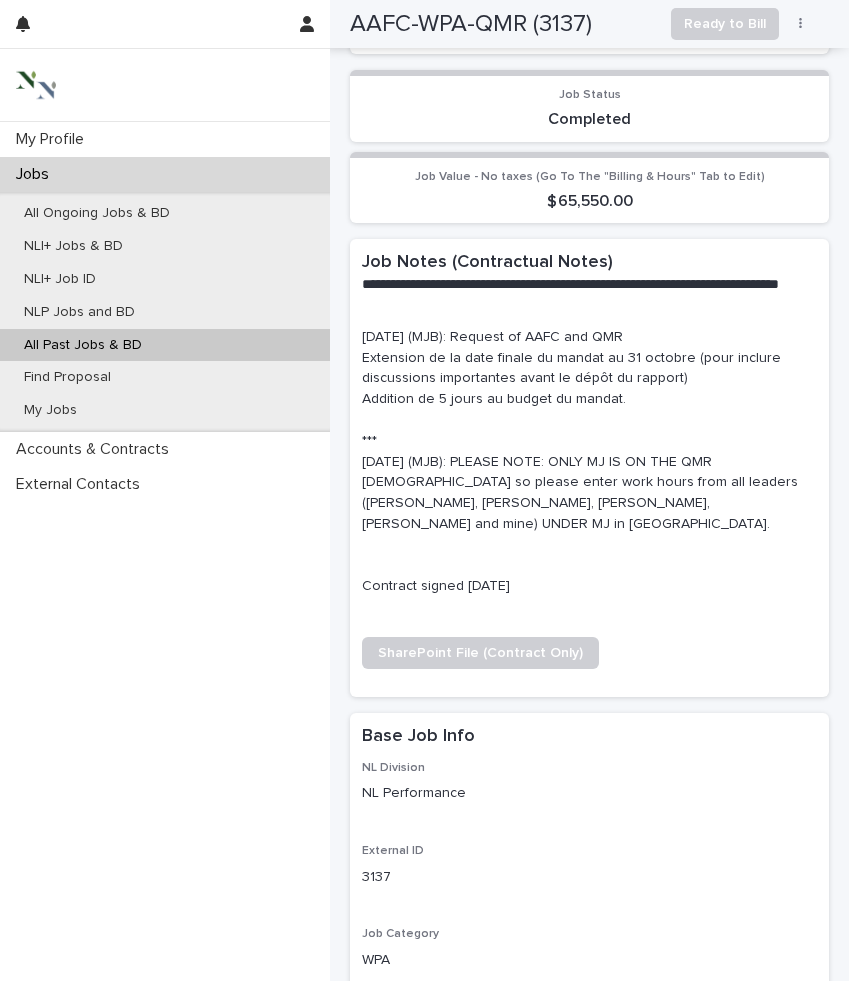 scroll, scrollTop: 286, scrollLeft: 0, axis: vertical 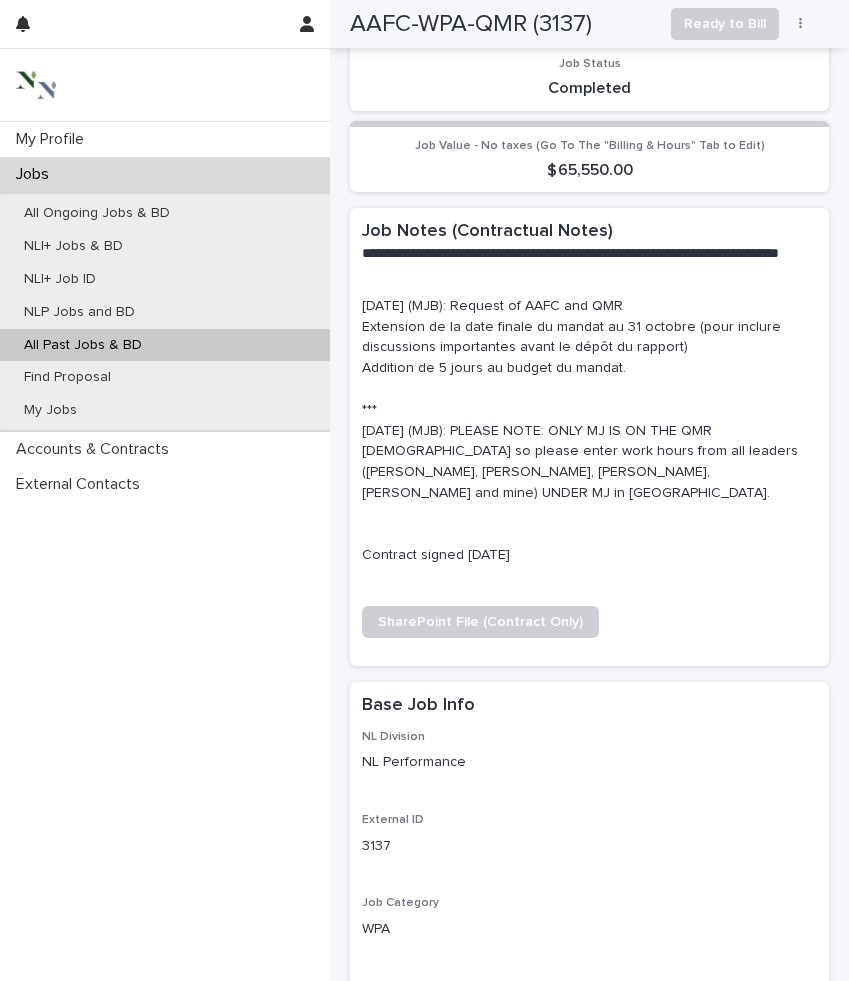 click on "Completed" at bounding box center [589, 88] 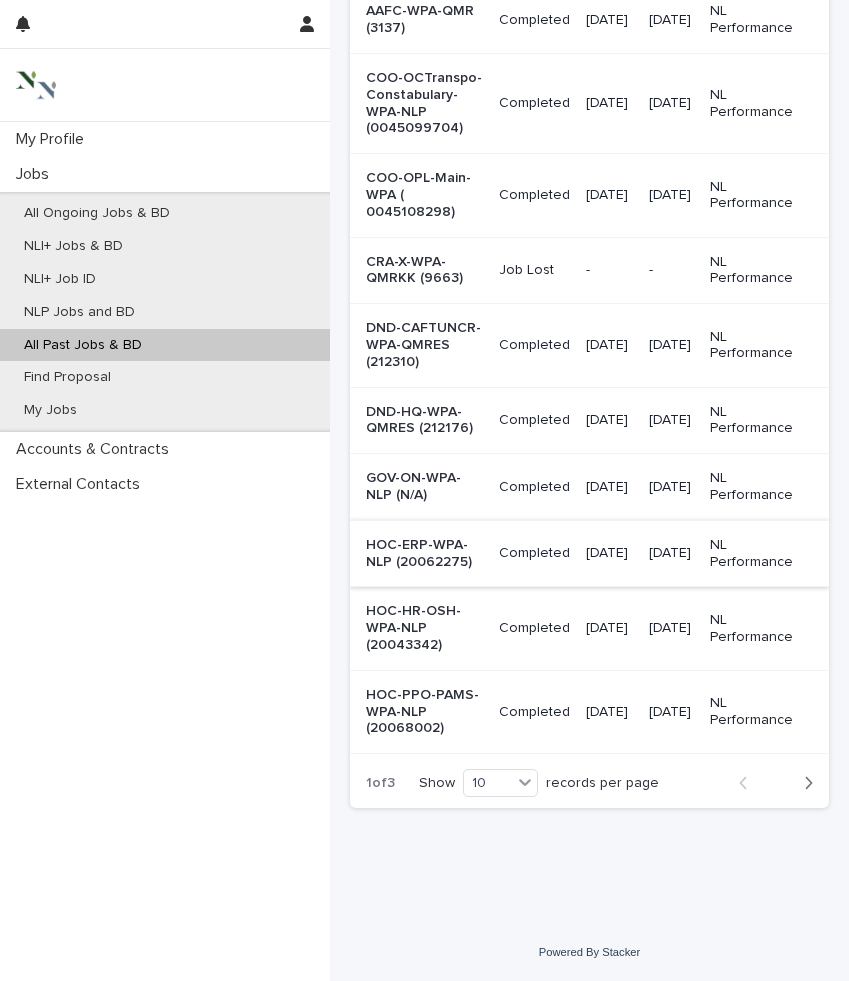 scroll, scrollTop: 753, scrollLeft: 0, axis: vertical 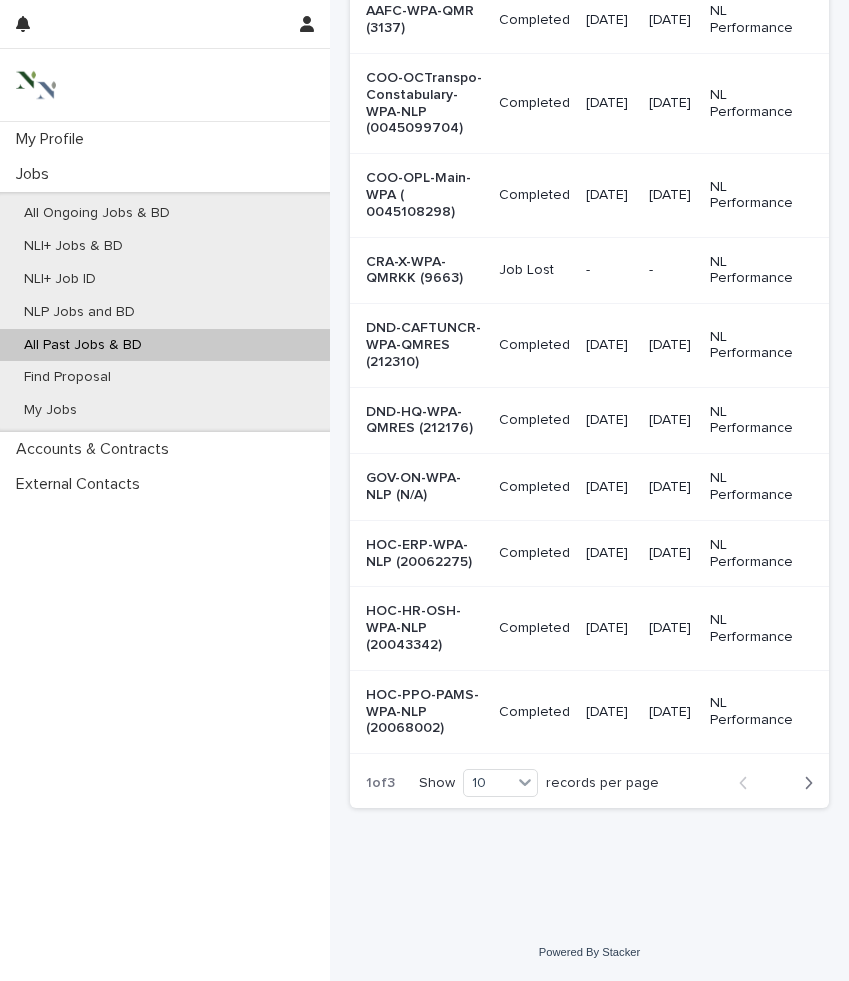 click on "HOC-ERP-WPA-NLP (20062275)" at bounding box center (424, 554) 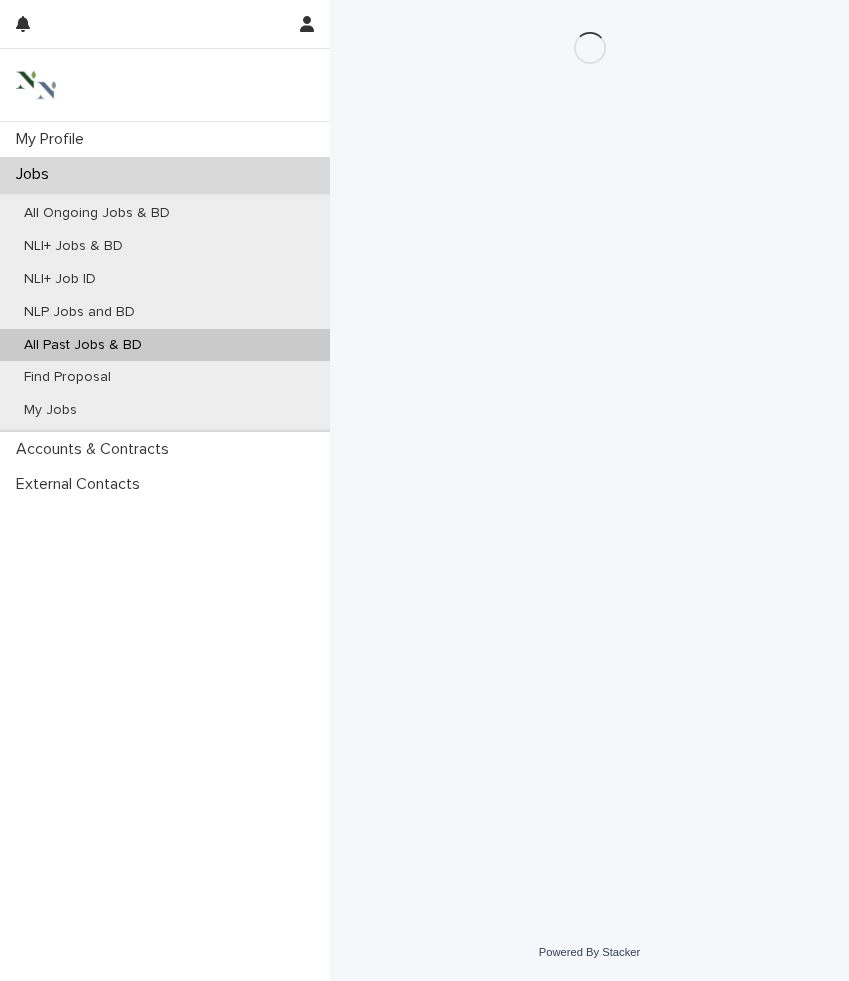 scroll, scrollTop: 0, scrollLeft: 0, axis: both 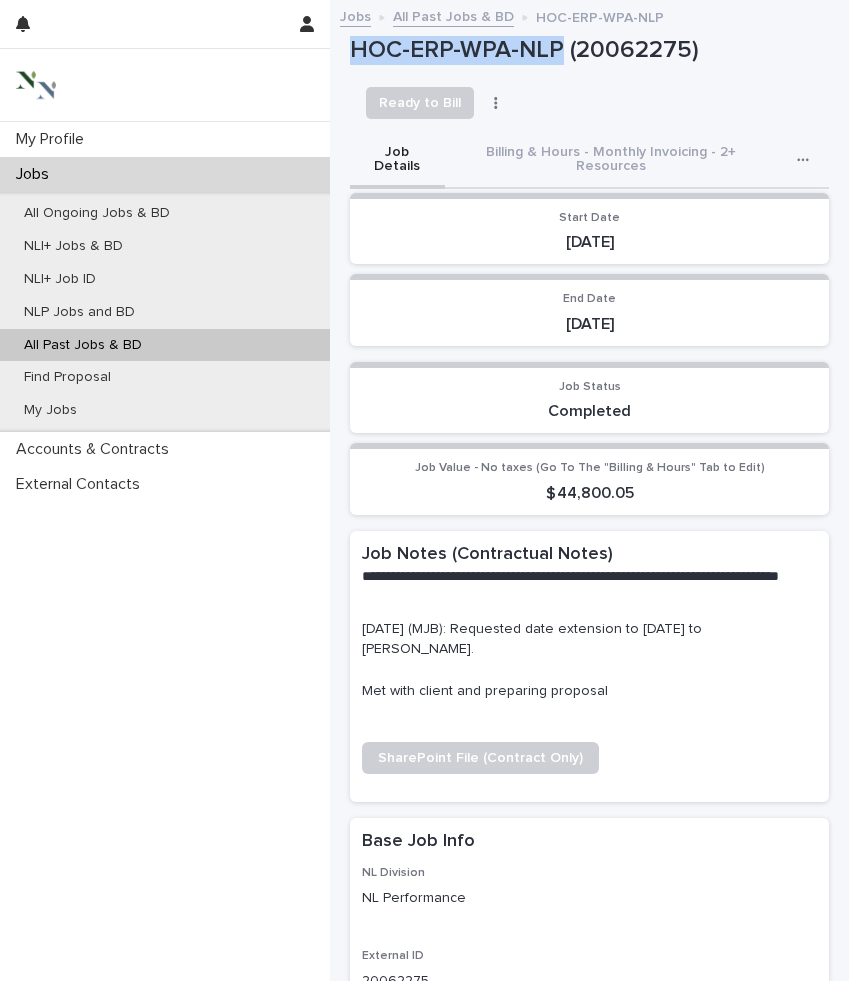drag, startPoint x: 346, startPoint y: 50, endPoint x: 560, endPoint y: 54, distance: 214.03738 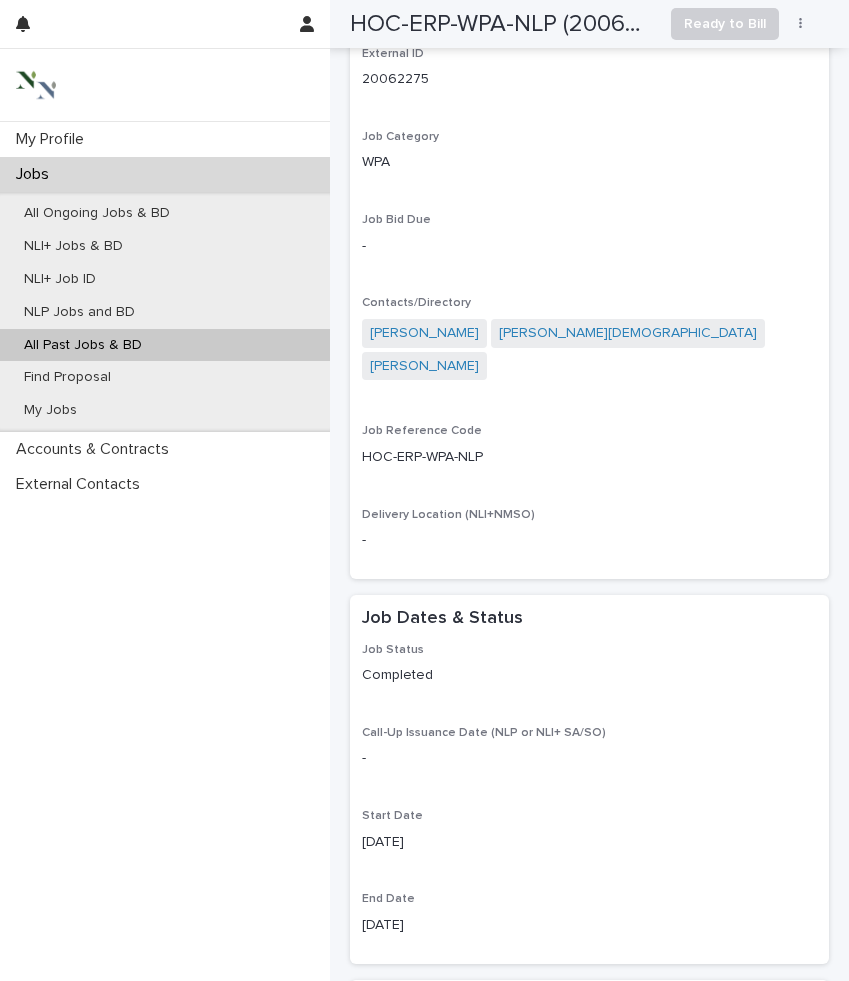 scroll, scrollTop: 110, scrollLeft: 0, axis: vertical 